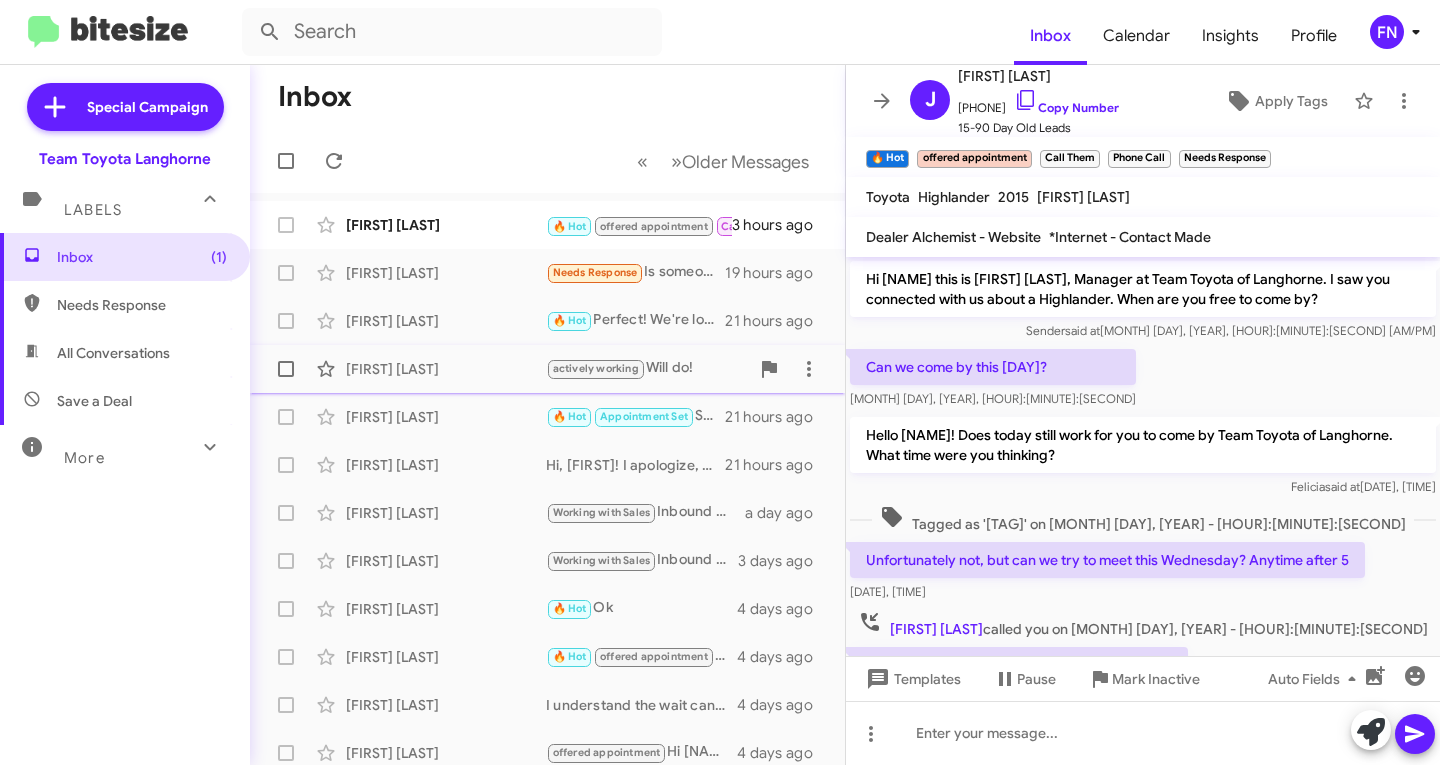 scroll, scrollTop: 0, scrollLeft: 0, axis: both 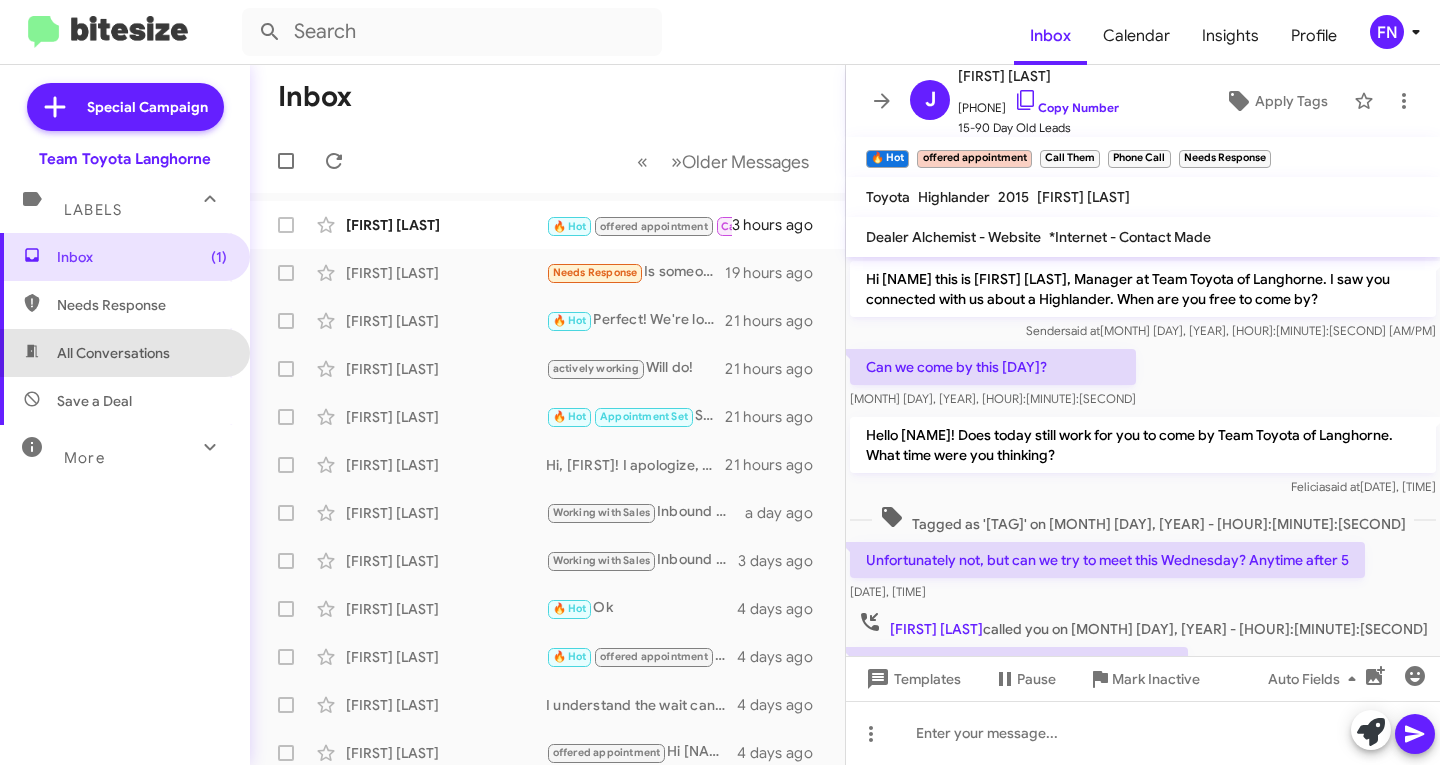 click on "All Conversations" at bounding box center [125, 353] 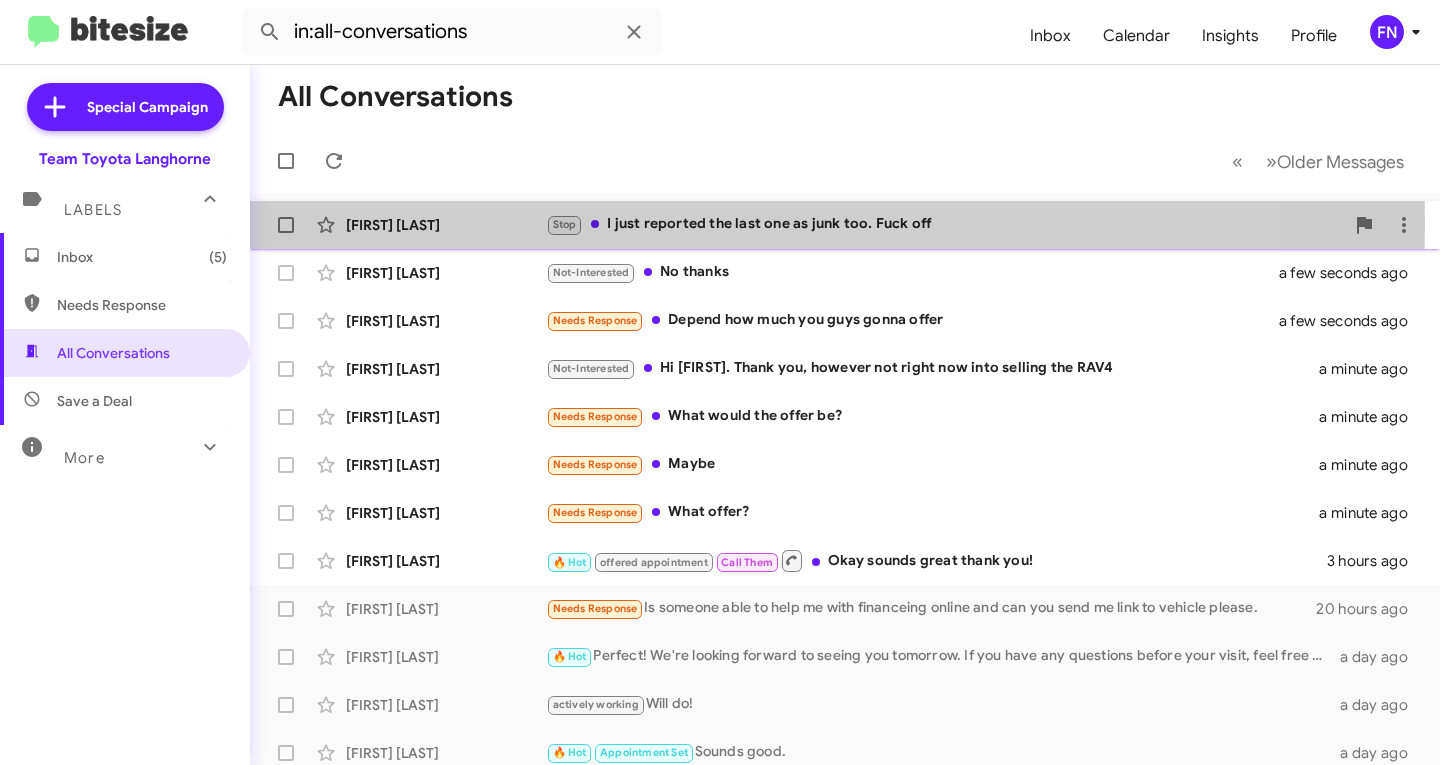 click on "[FIRST] [LAST]" 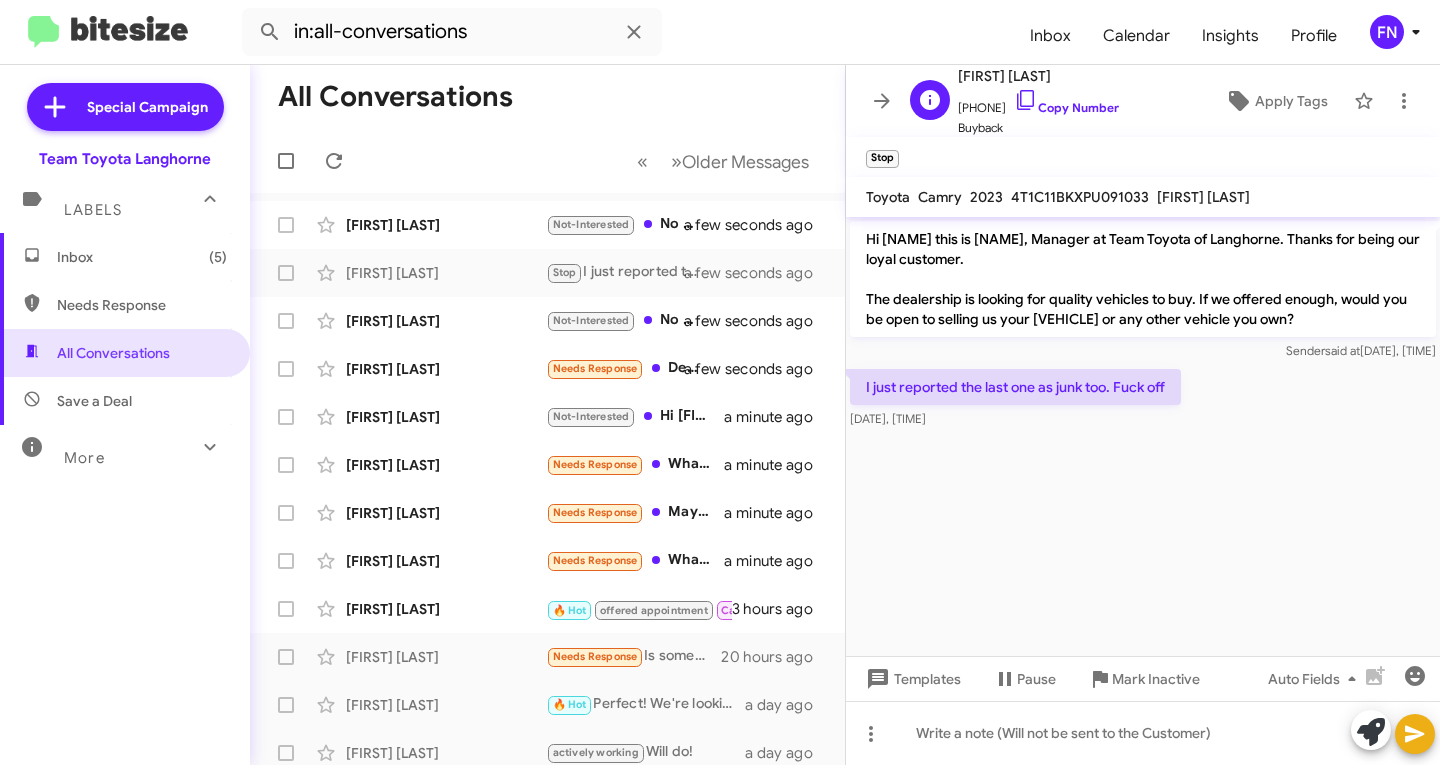 click on "[PHONE]   Copy Number" 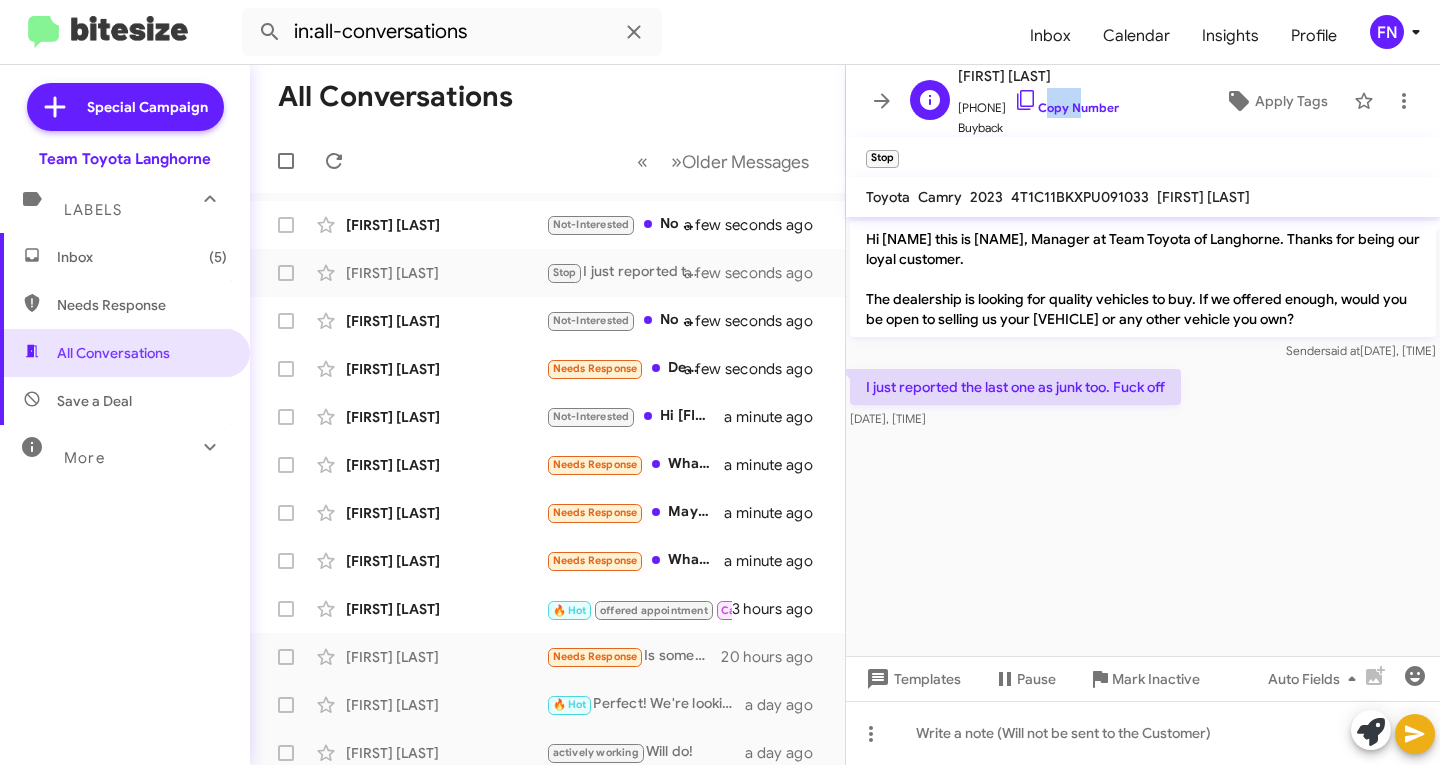 click on "[PHONE]   Copy Number" 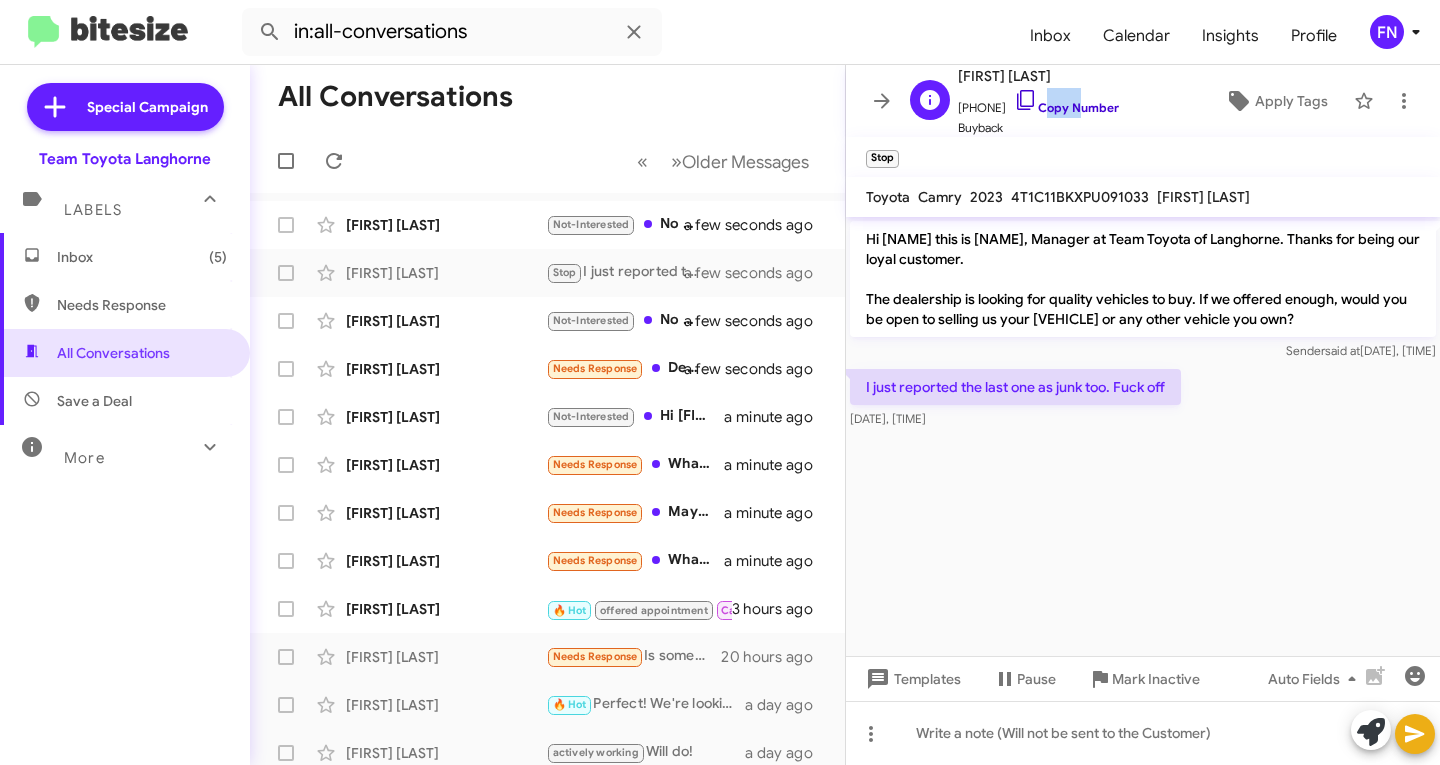 click 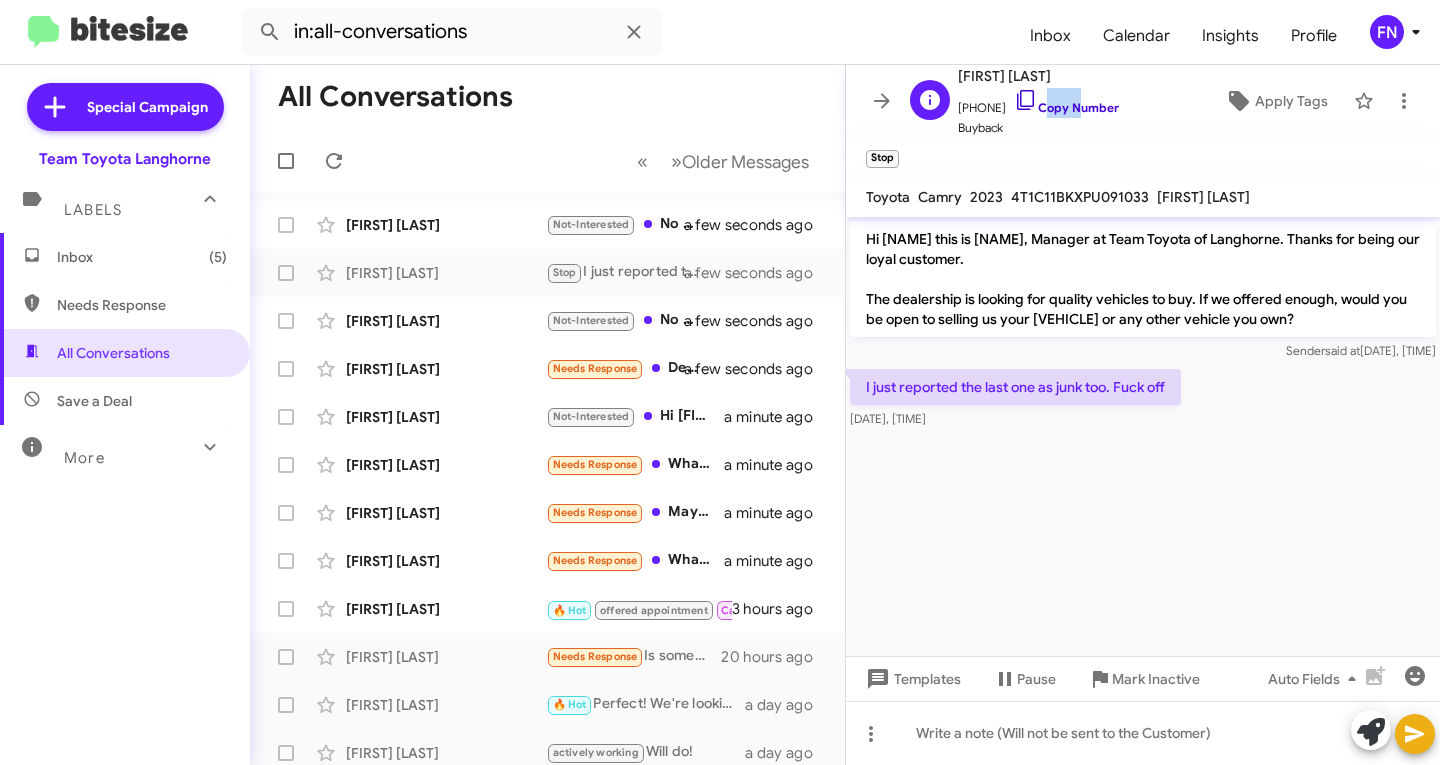 copy on "Copy" 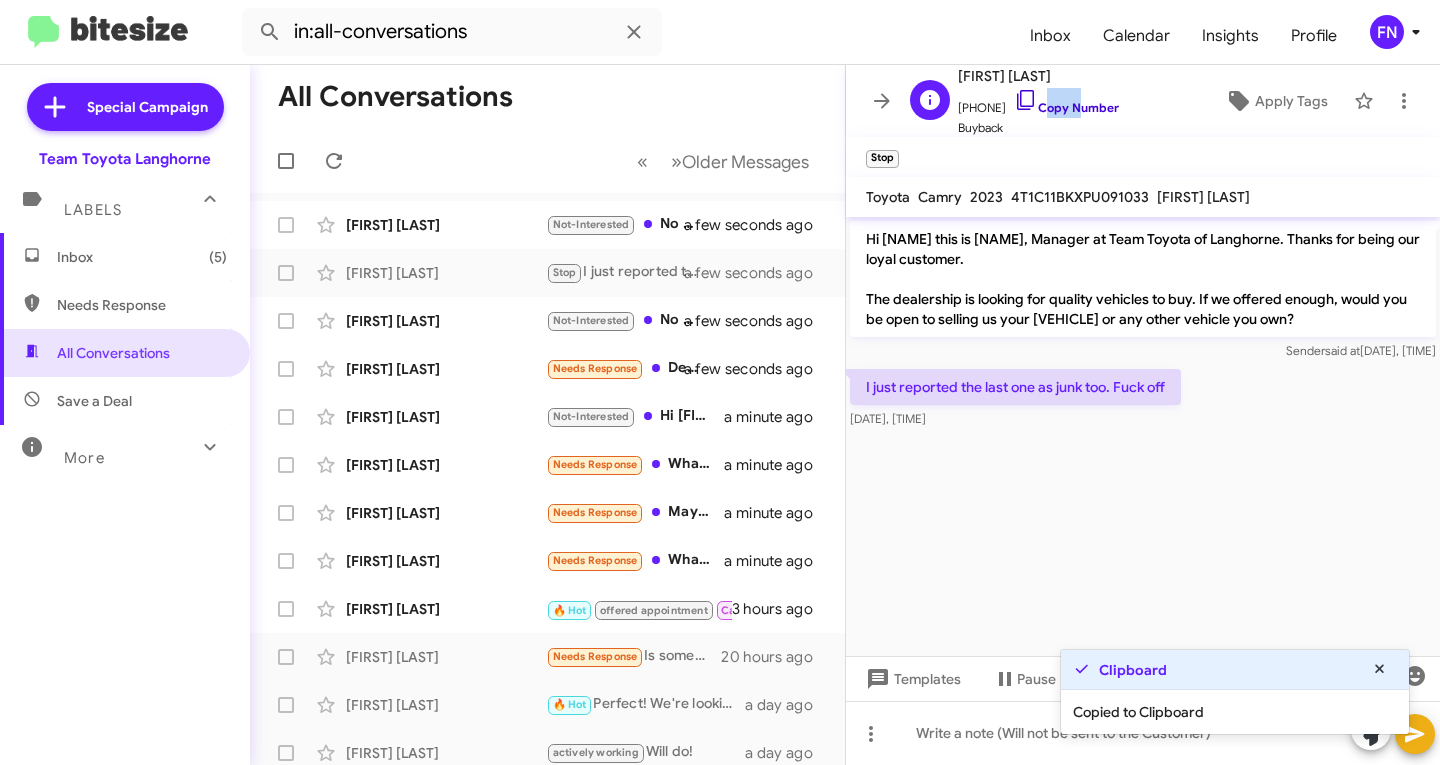 click 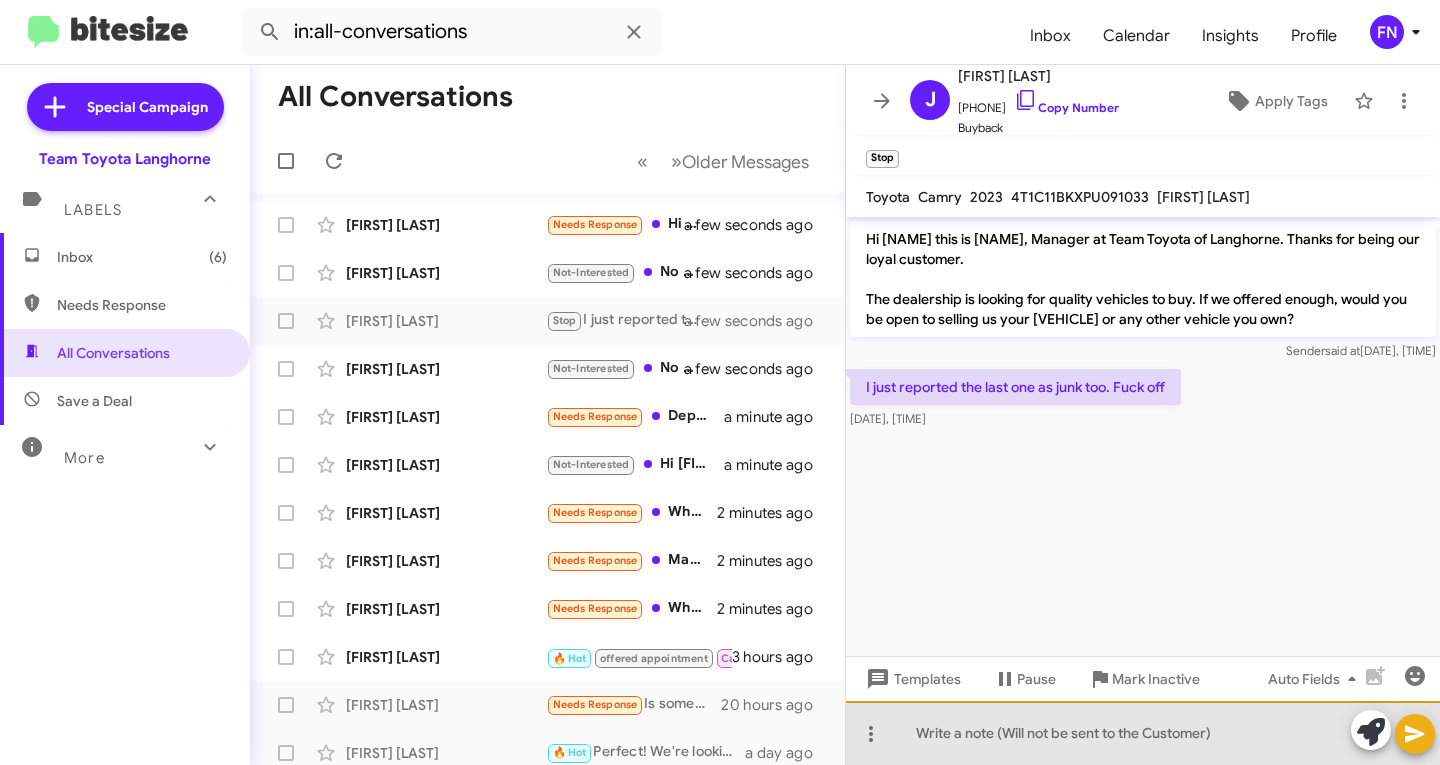 click 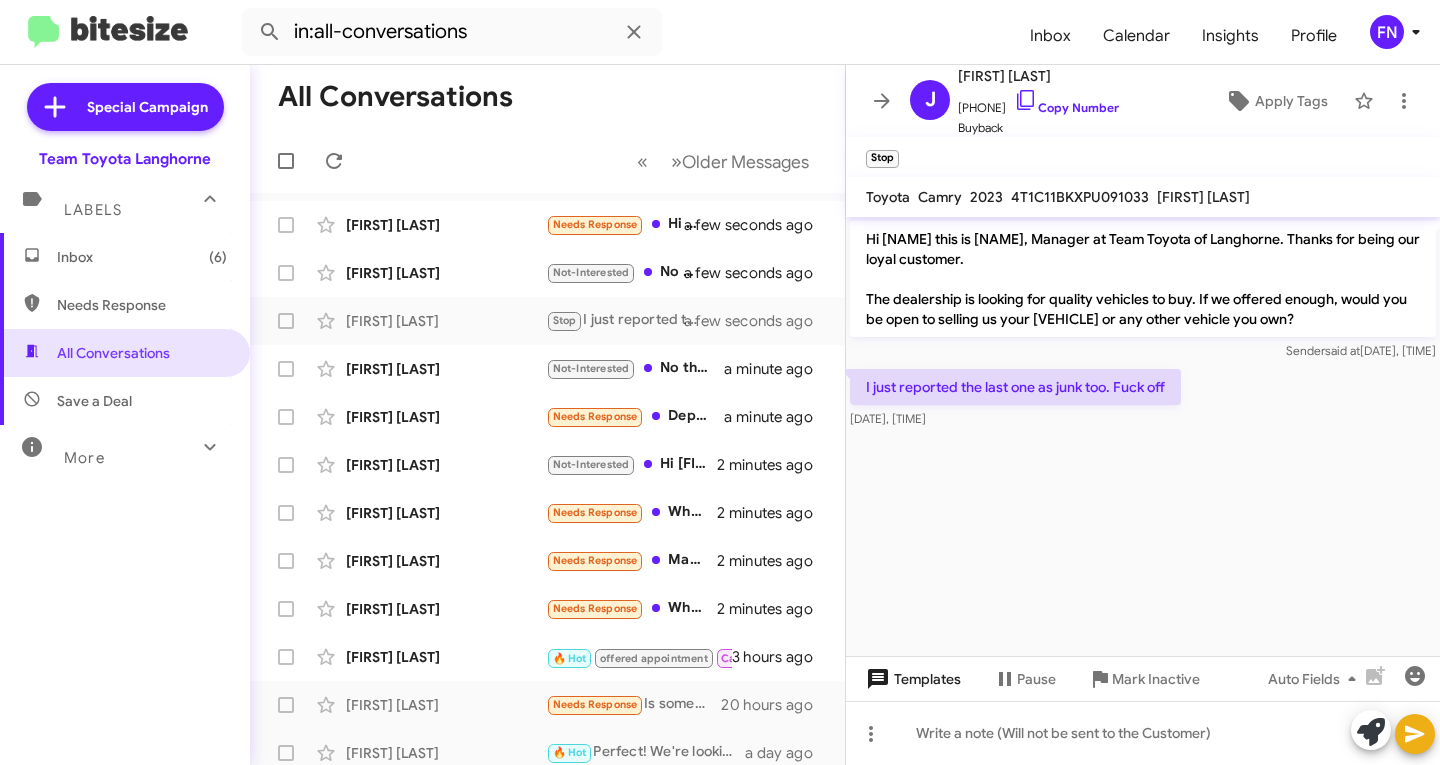 click on "Templates" 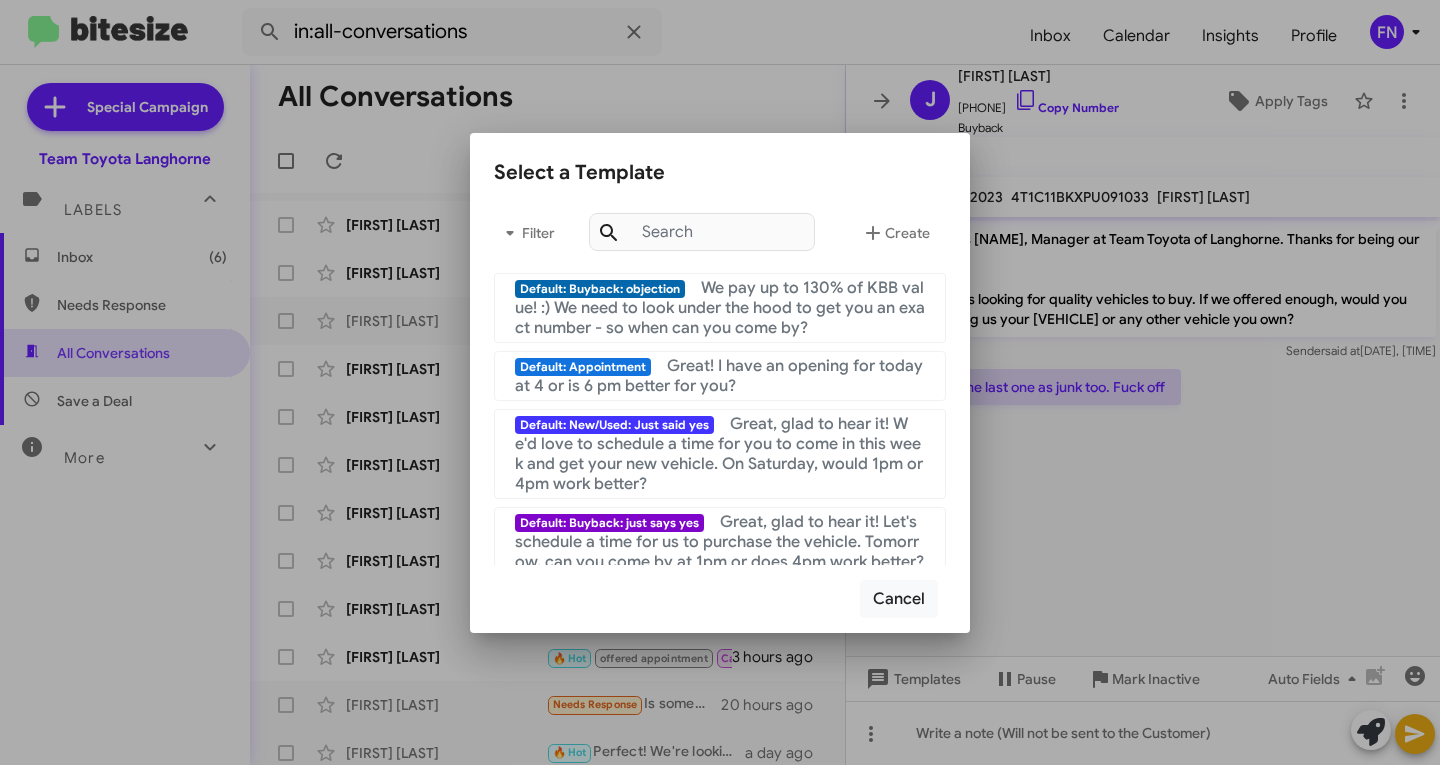 click at bounding box center [720, 382] 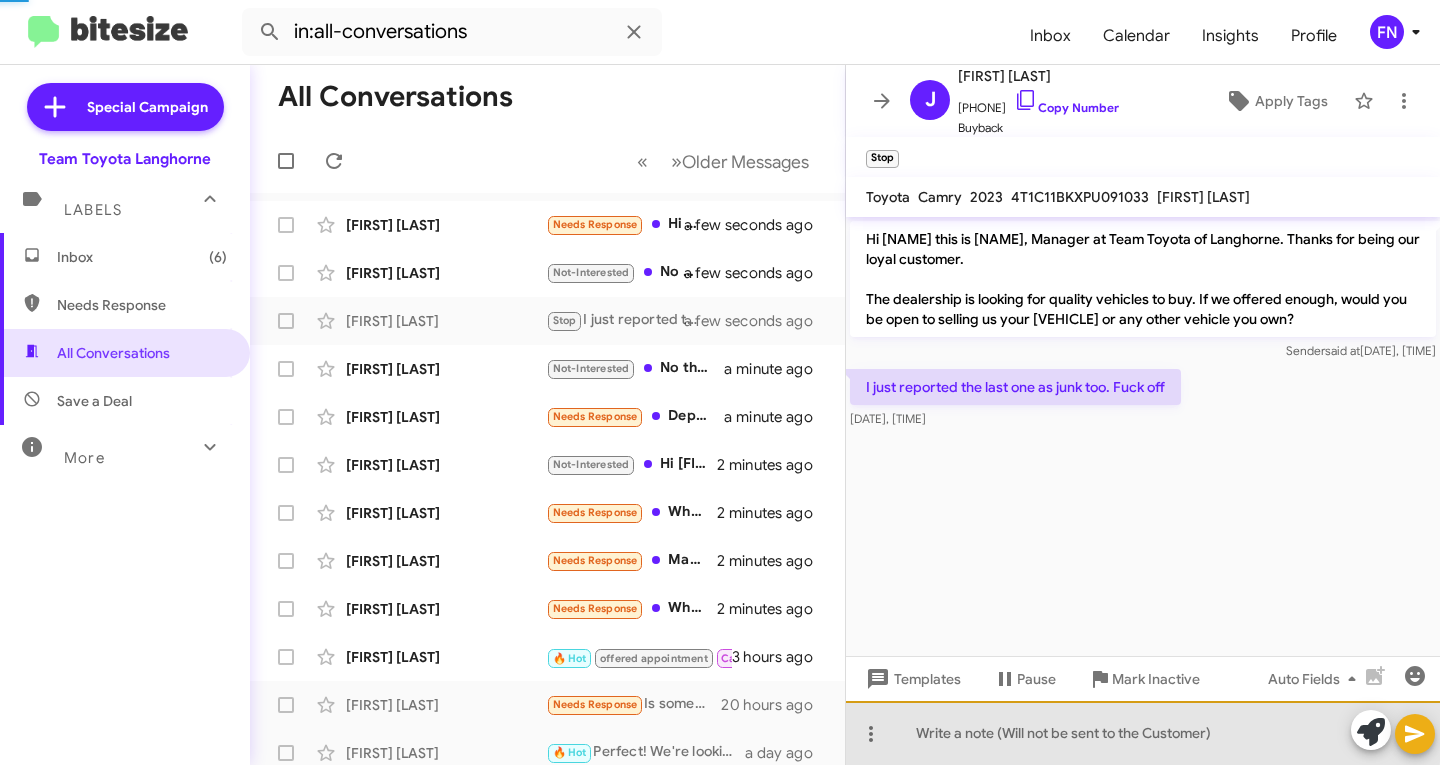 click 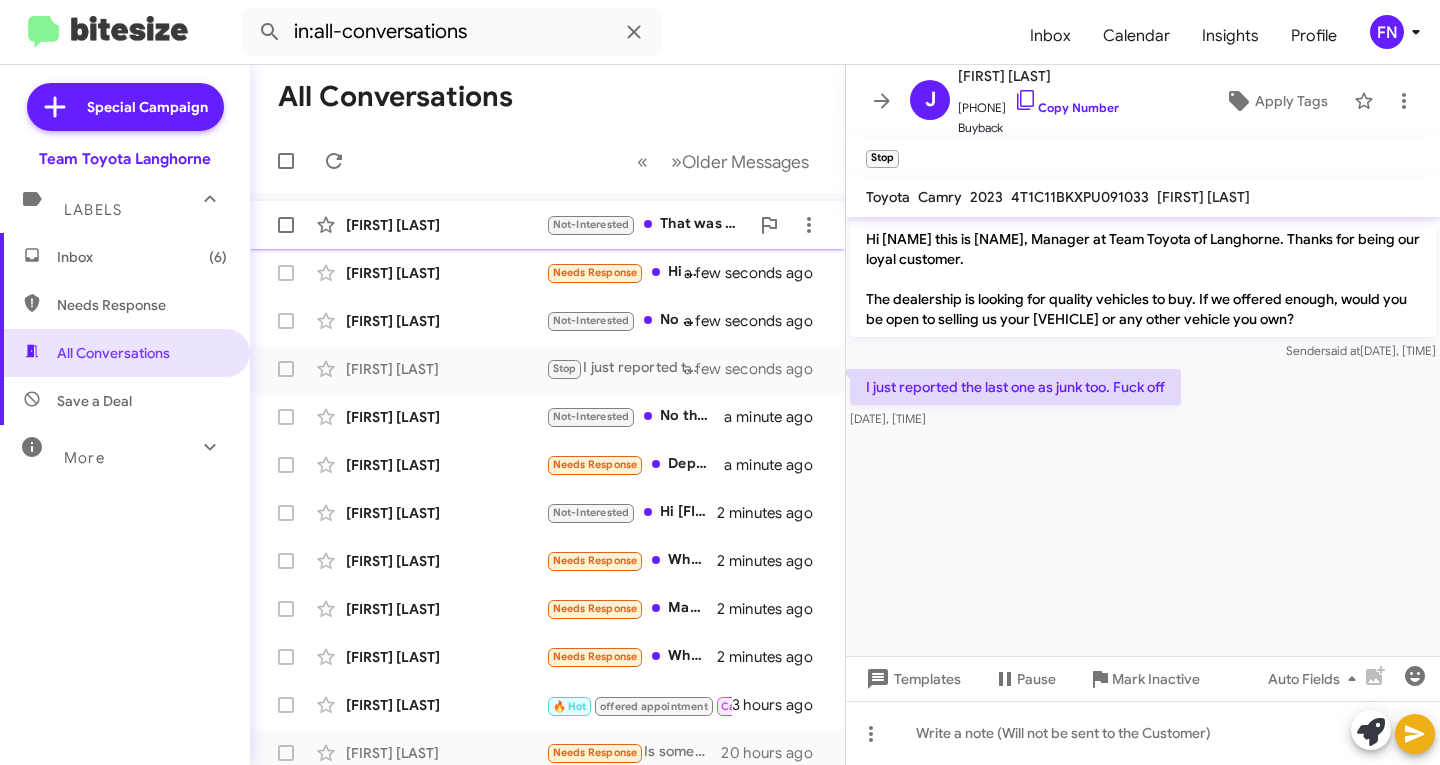 click on "[FIRST] [LAST]" 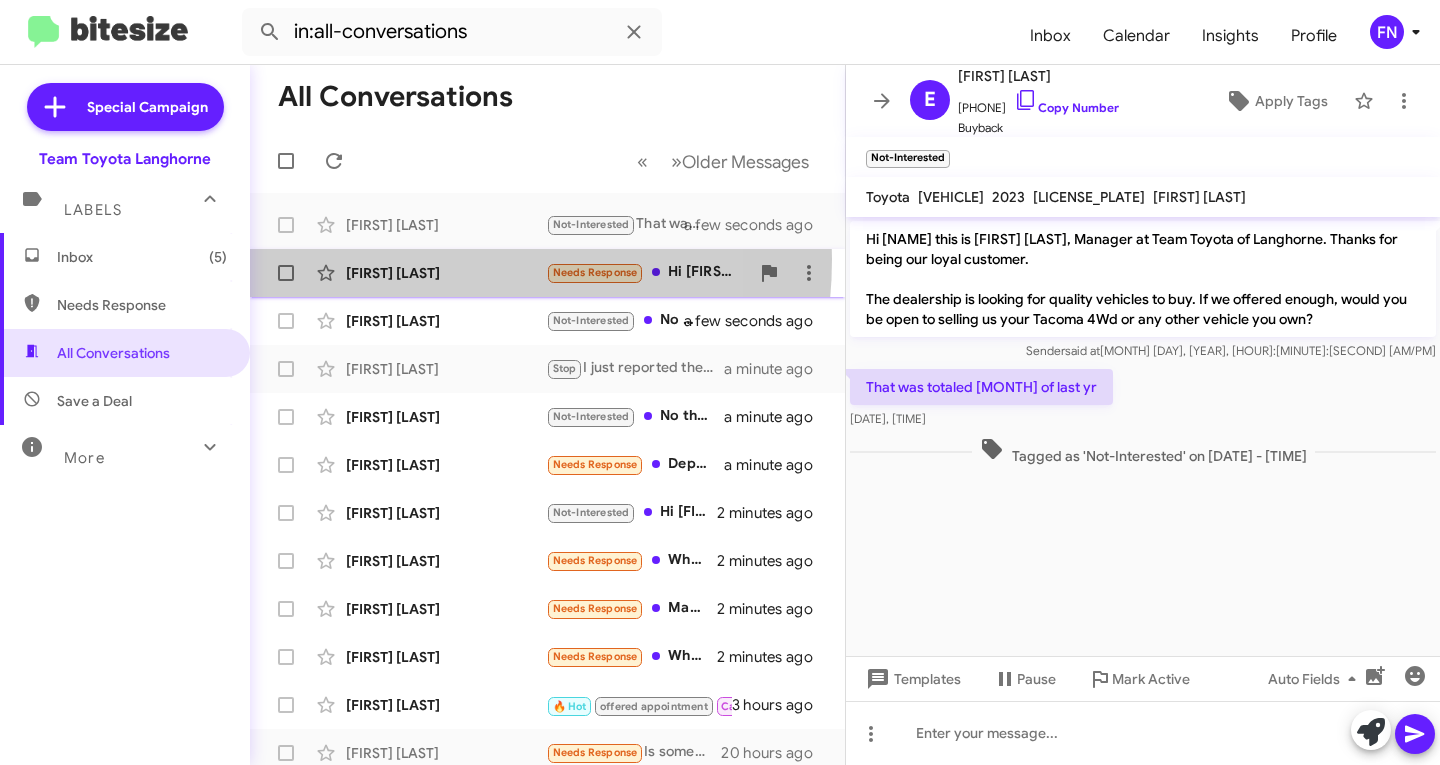 click on "[FIRST] [LAST]  Needs Response   Hi [NAME], how much would you offer for it?   a few seconds ago" 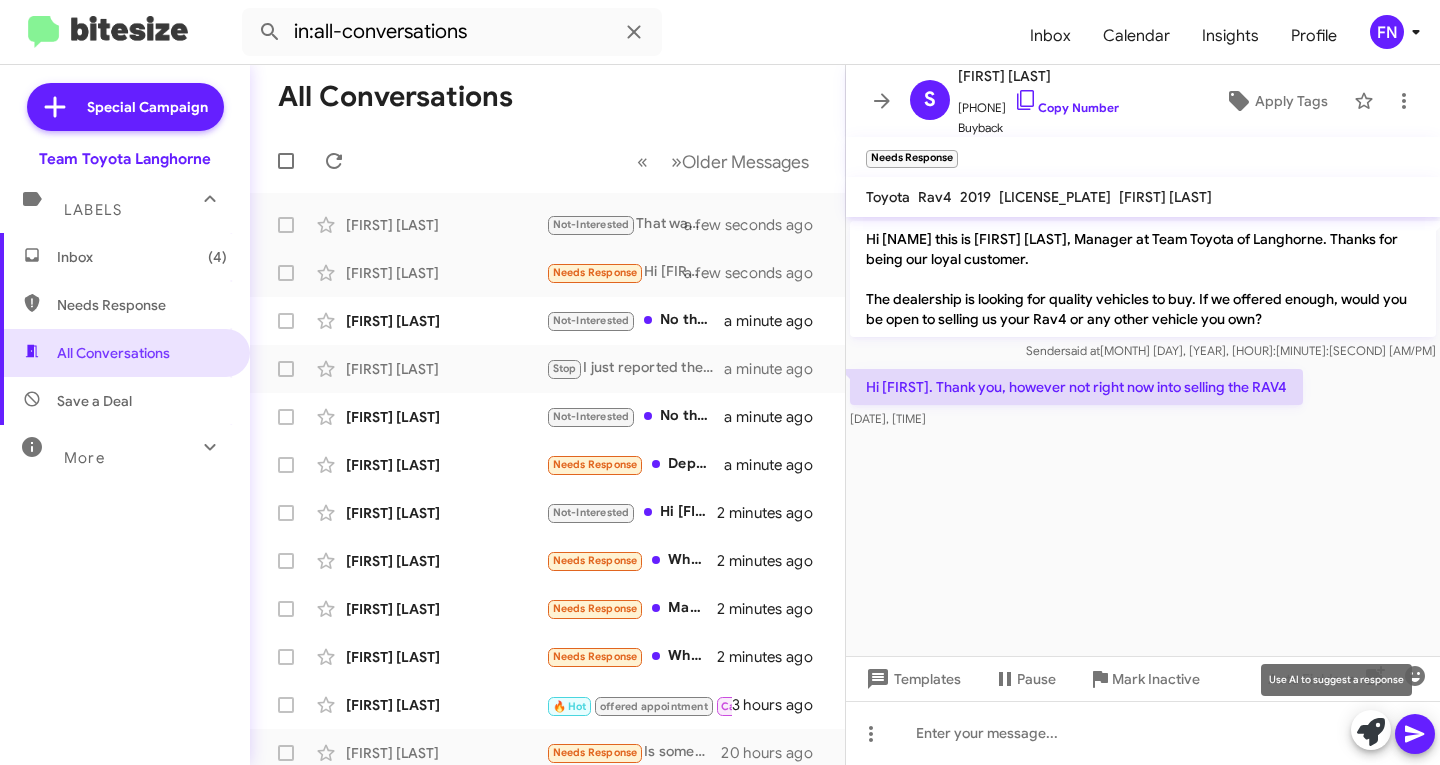 click 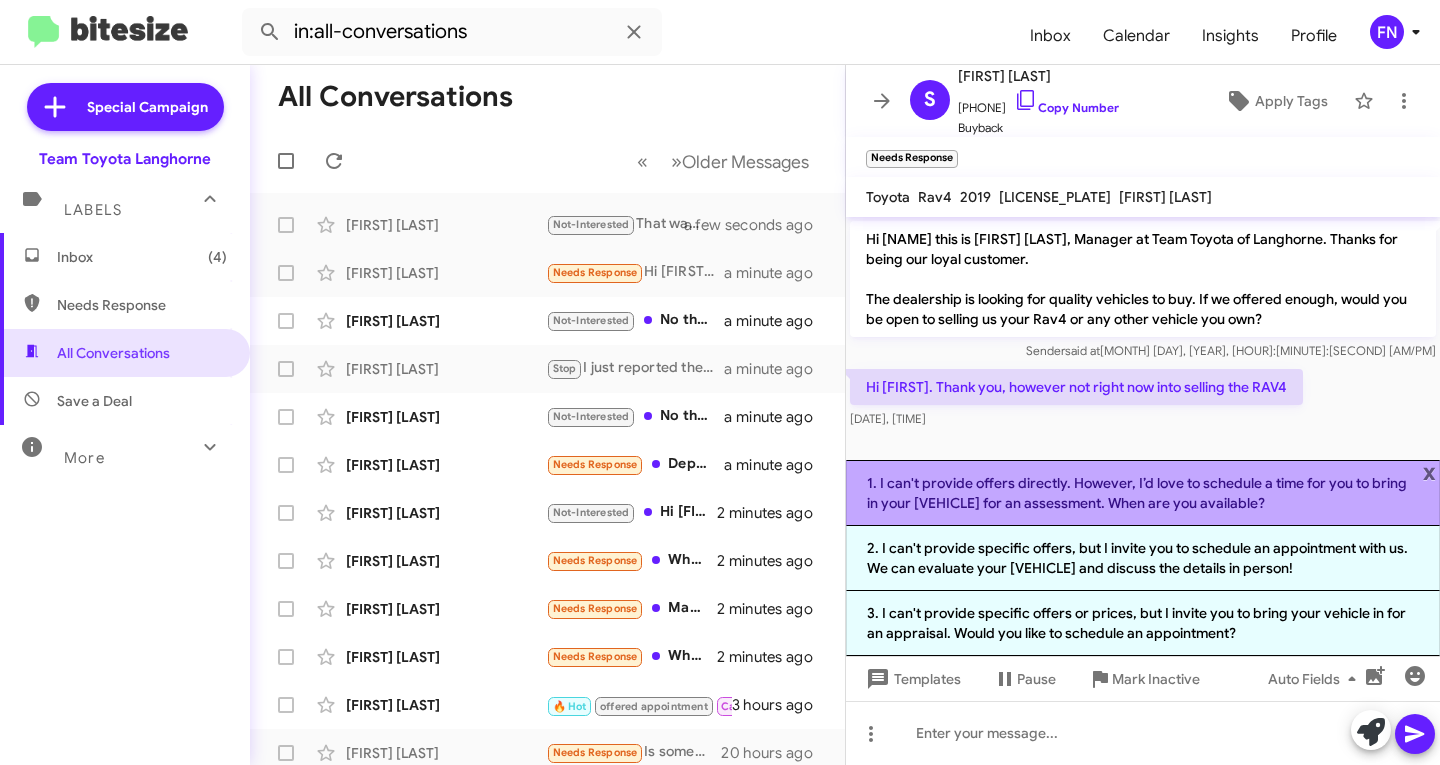 click on "1. I can't provide offers directly. However, I’d love to schedule a time for you to bring in your [VEHICLE] for an assessment. When are you available?" 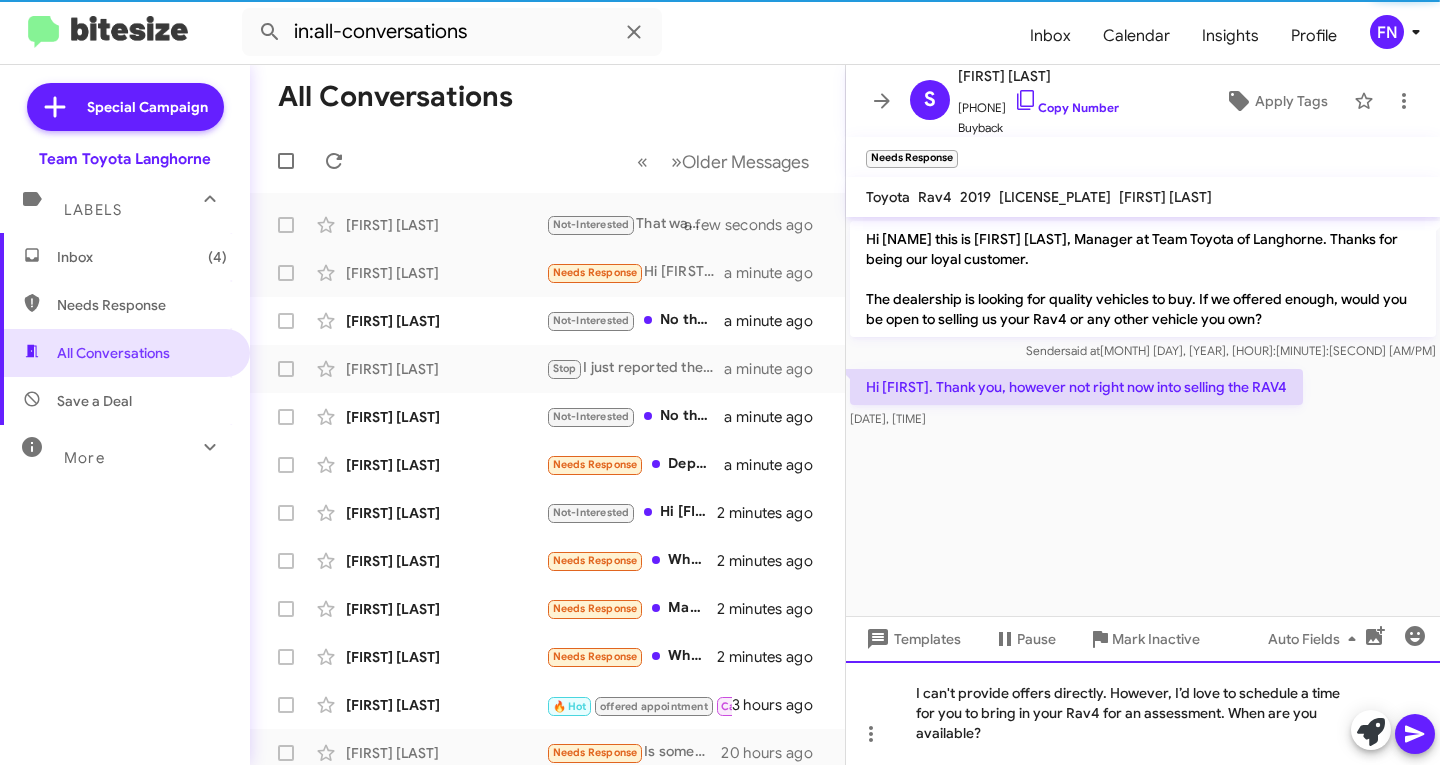 click on "I can't provide offers directly. However, I’d love to schedule a time for you to bring in your Rav4 for an assessment. When are you available?" 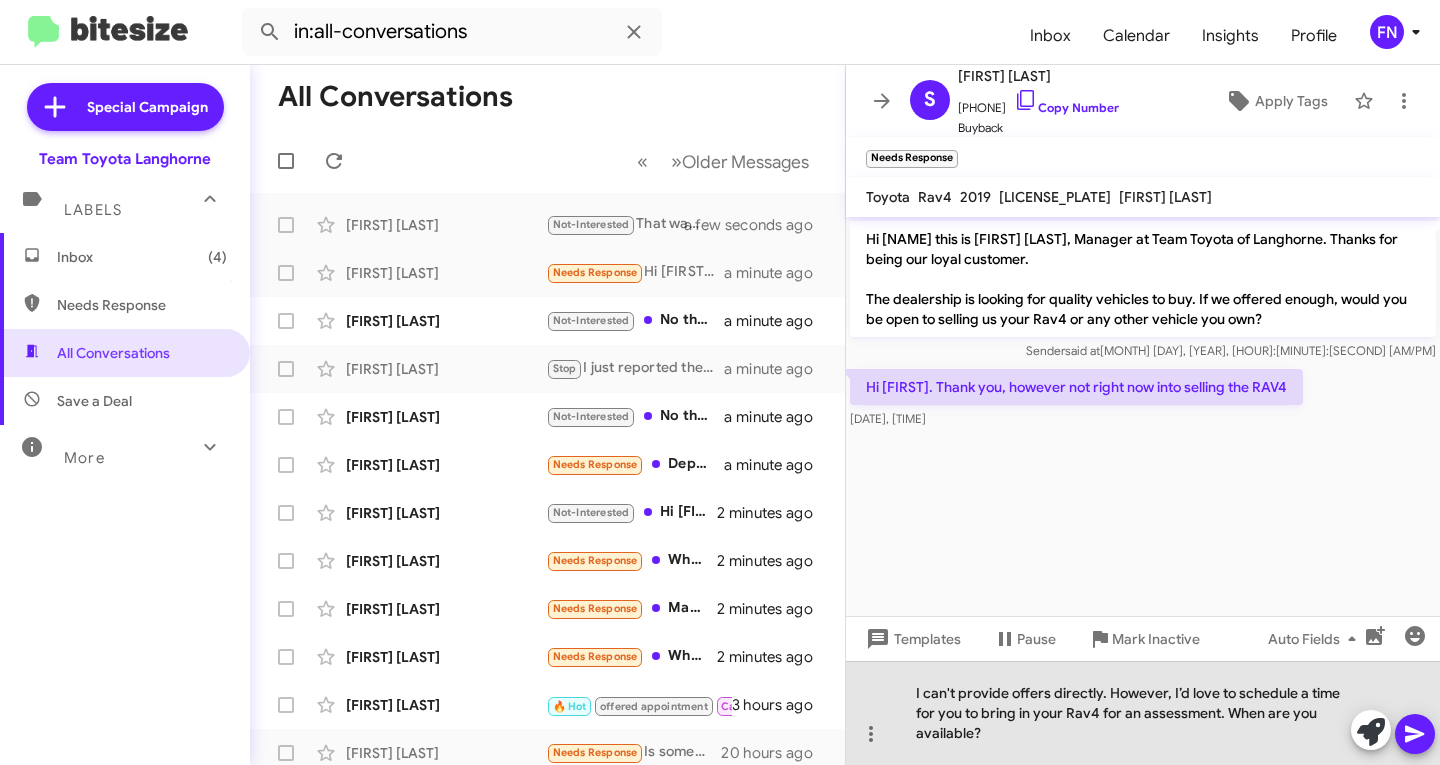click 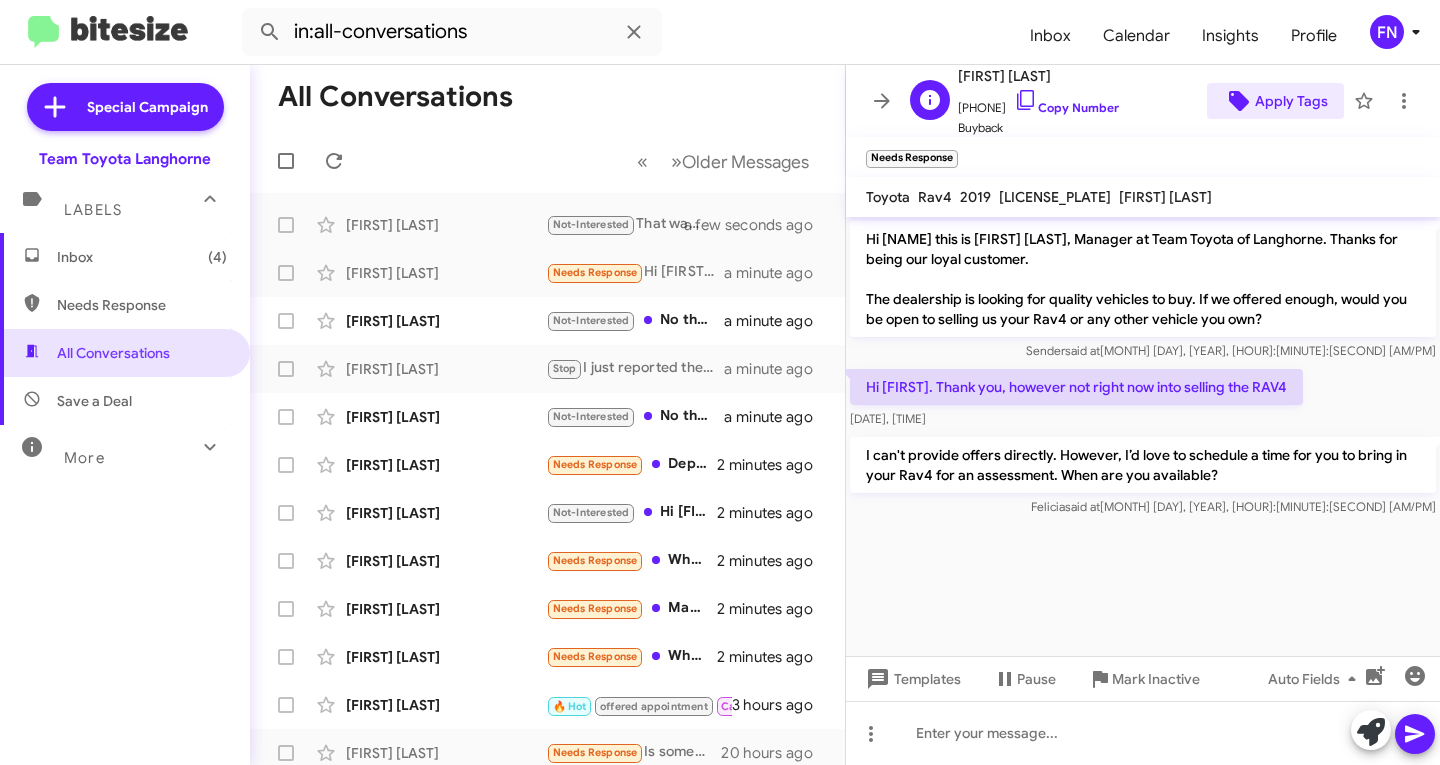 click on "Apply Tags" 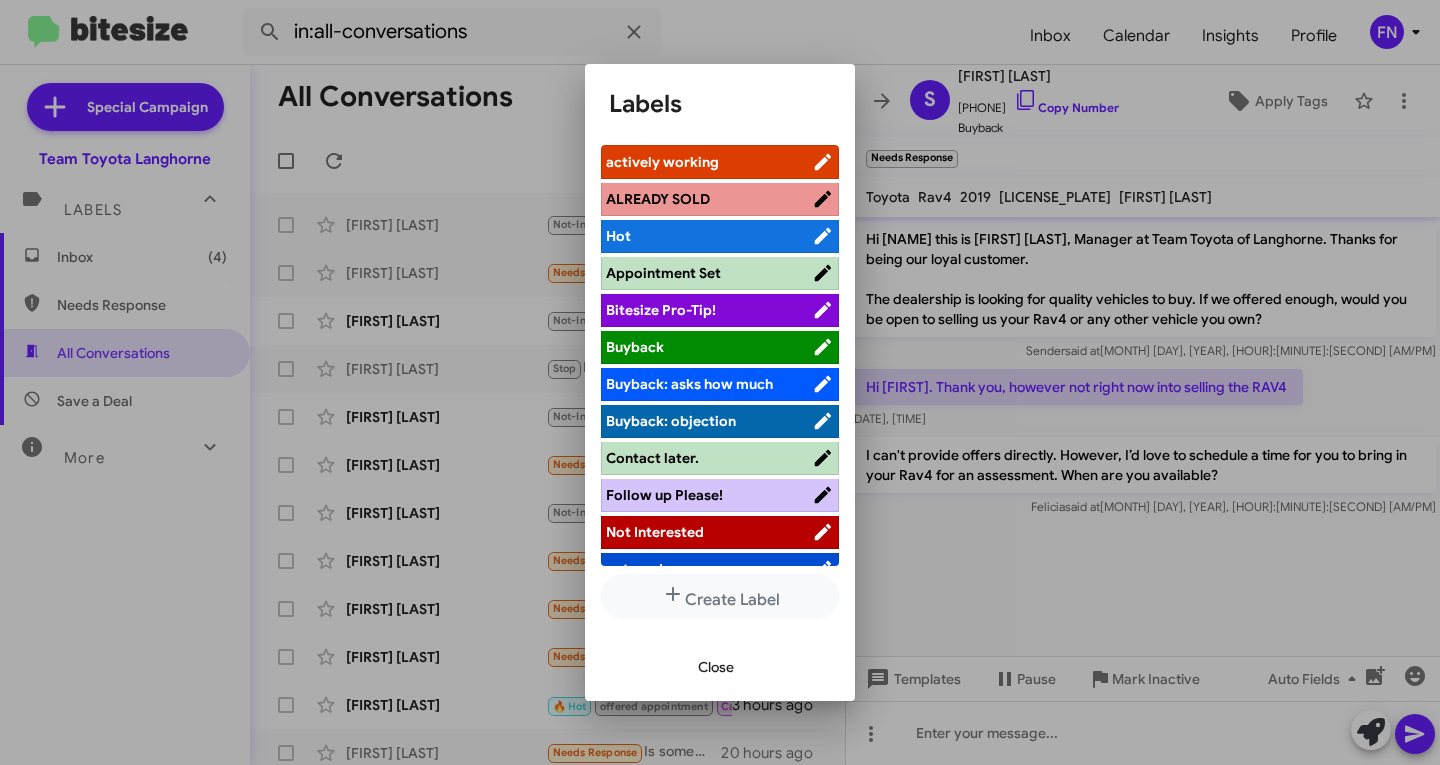 scroll, scrollTop: 9, scrollLeft: 0, axis: vertical 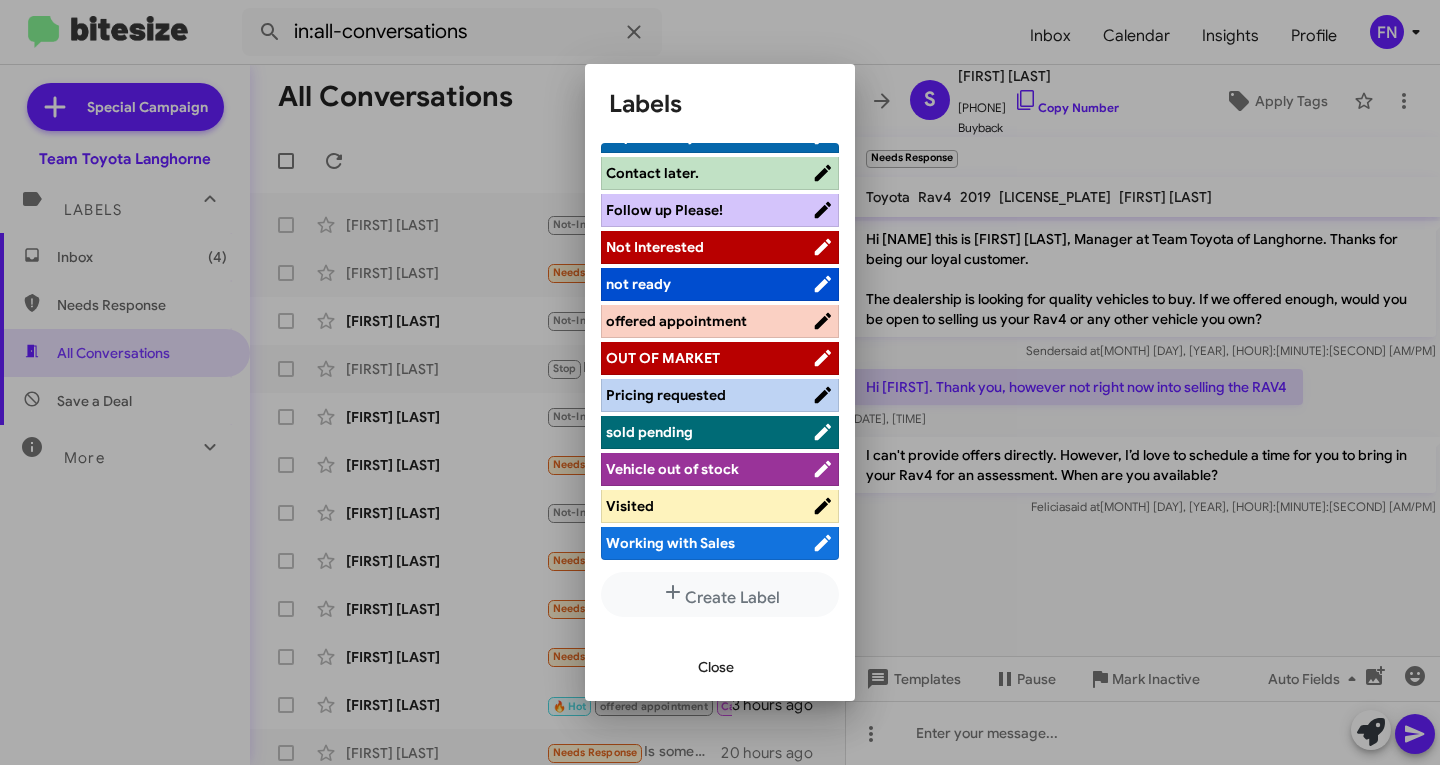 click on "offered appointment" at bounding box center [676, 321] 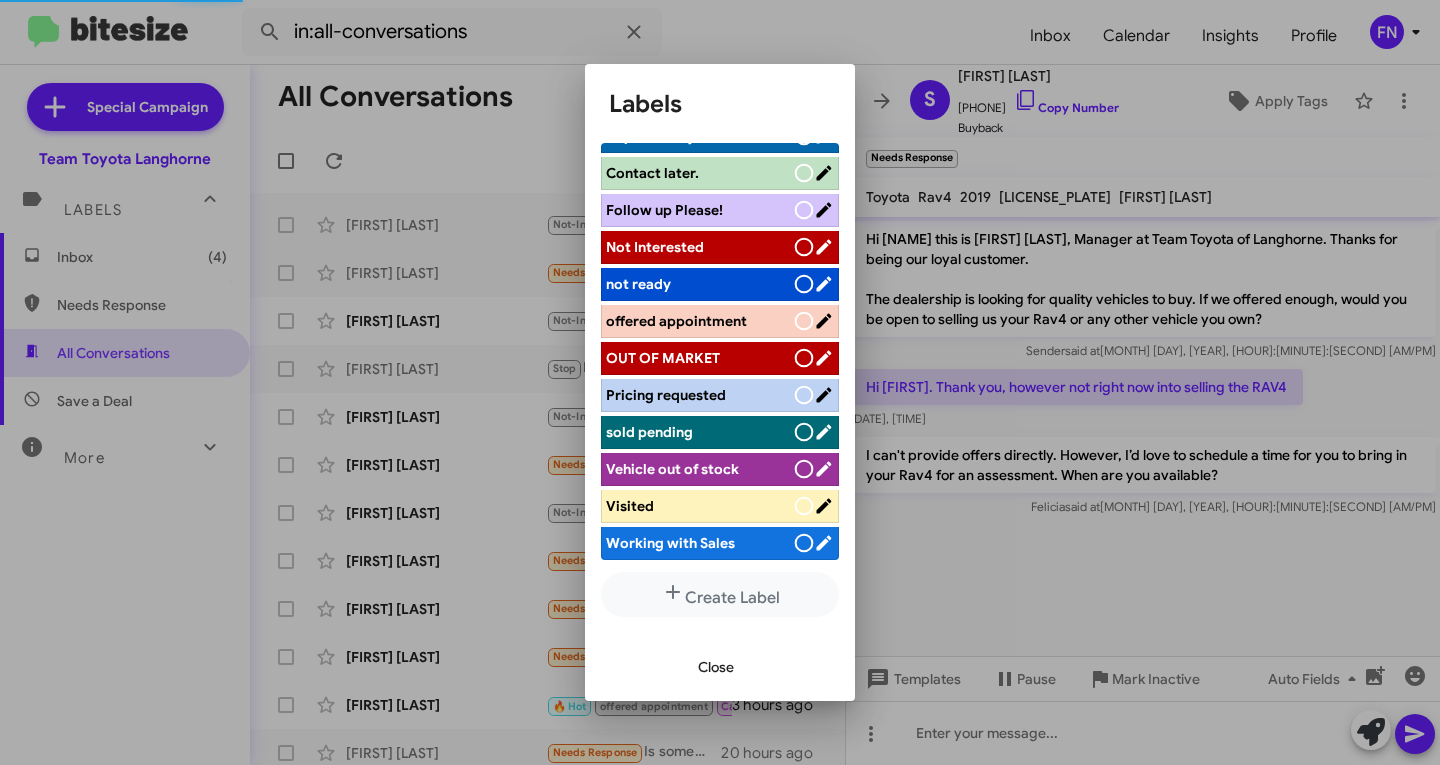 scroll, scrollTop: 283, scrollLeft: 0, axis: vertical 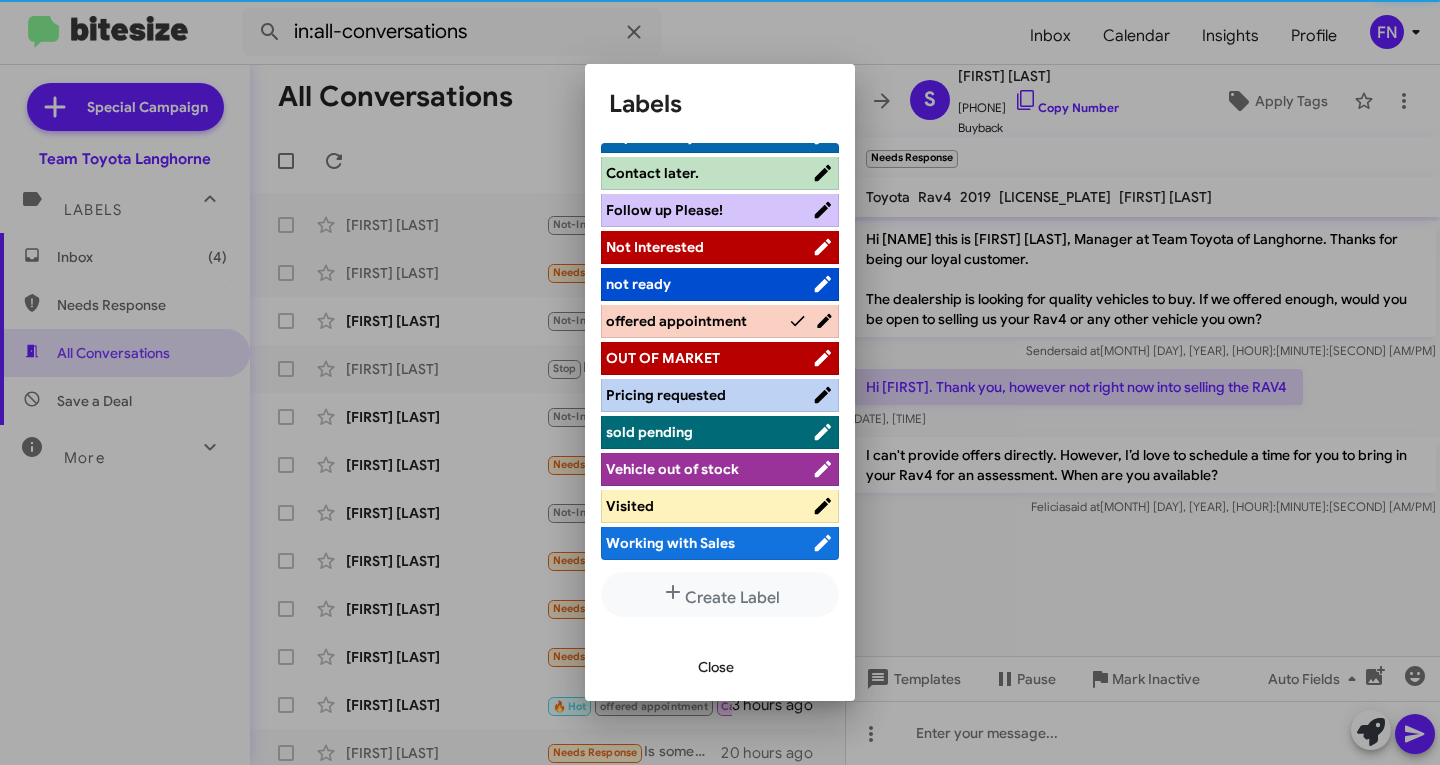 click on "Close" at bounding box center (720, 667) 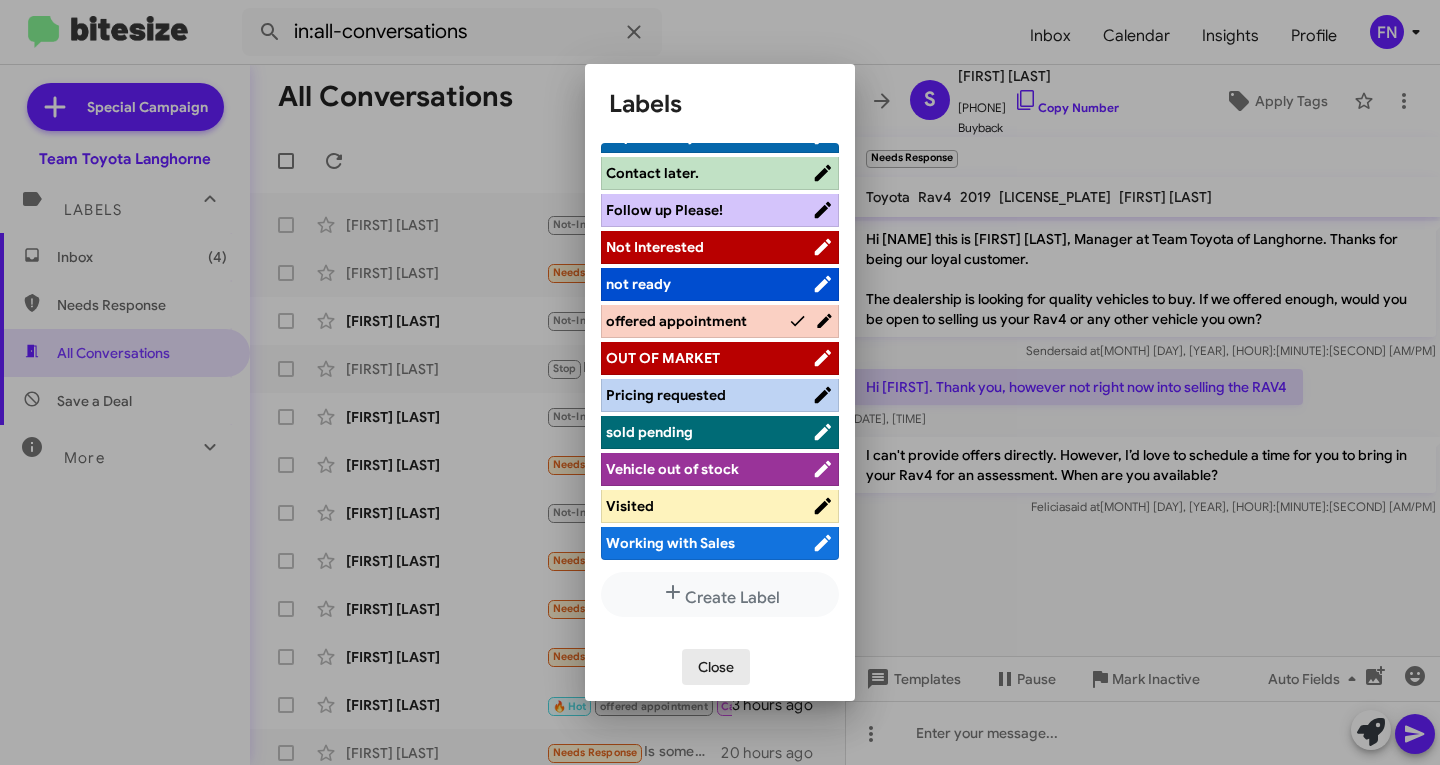 click on "Close" at bounding box center [716, 667] 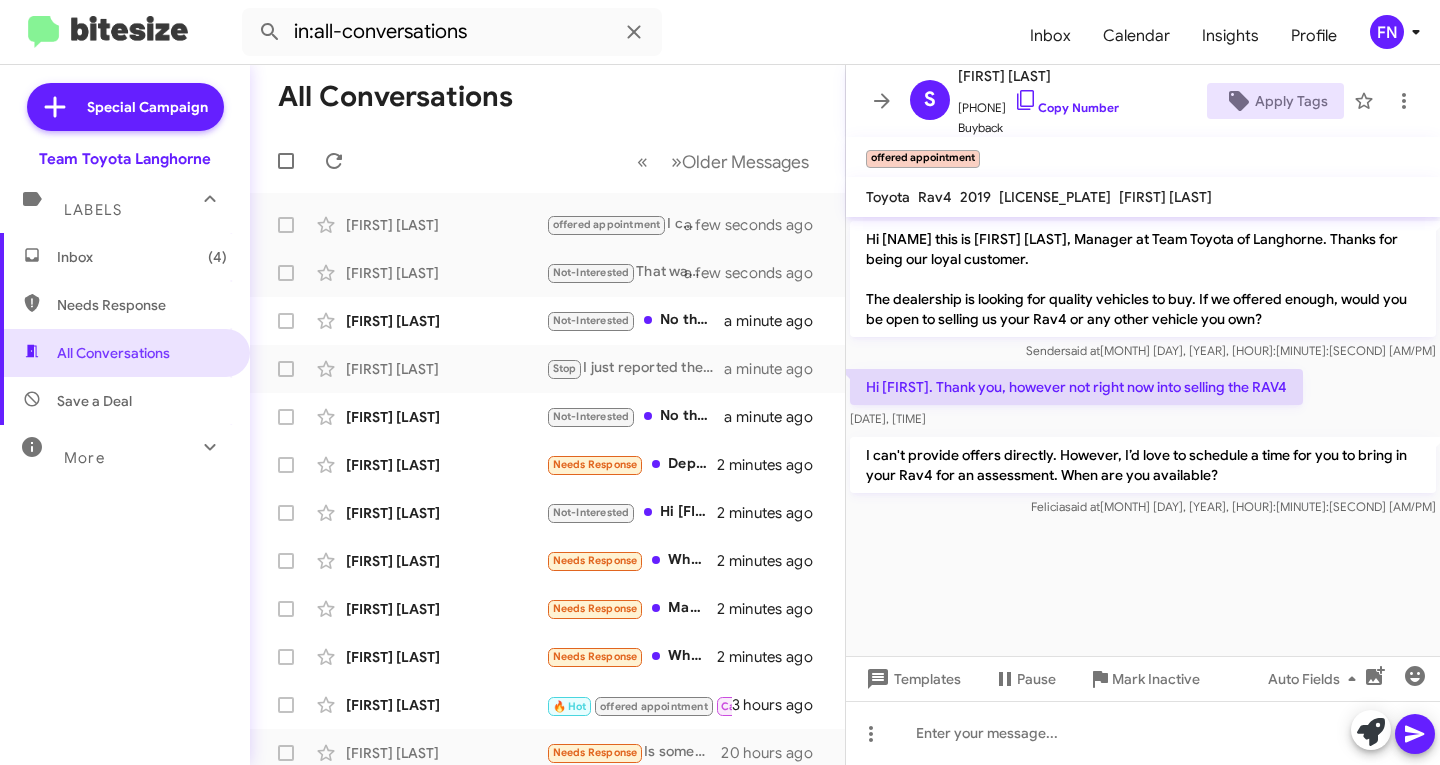 click on "[FIRST] [LAST]  Not-Interested   No thanks   a minute ago" 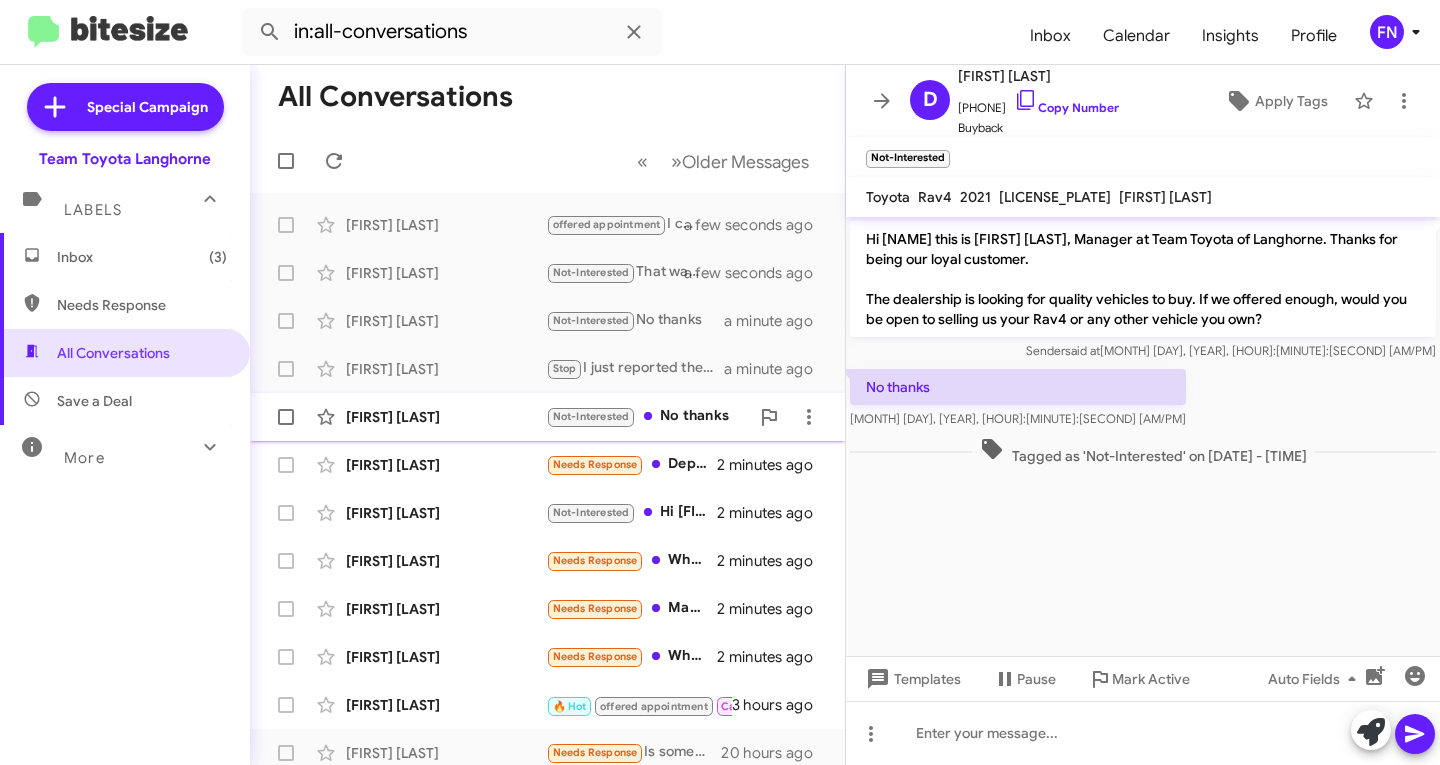 click on "[FIRST] [LAST]" 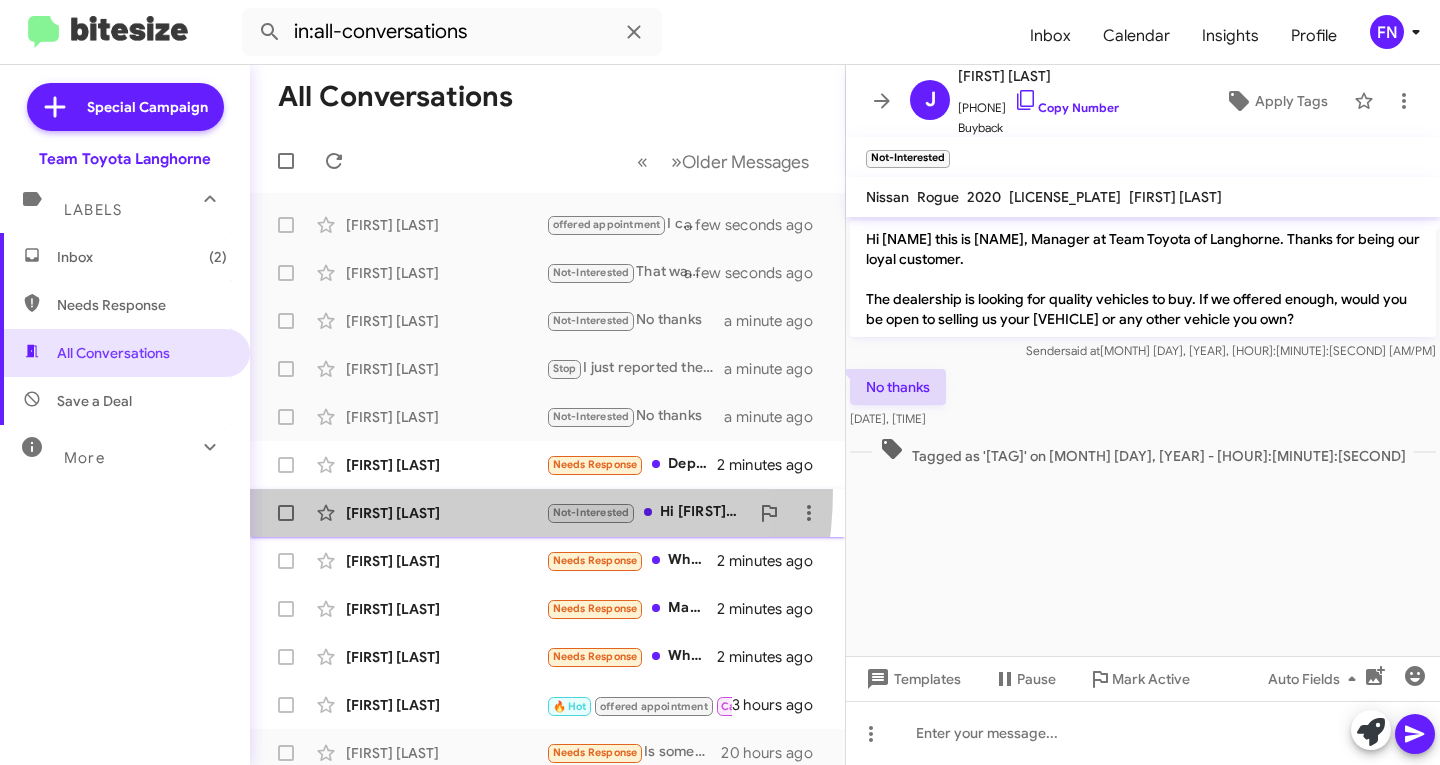 click on "[FIRST] [LAST]  Not-Interested   Hi [NAME]. Thank you, however not right now into selling the [VEHICLE]   2 minutes ago" 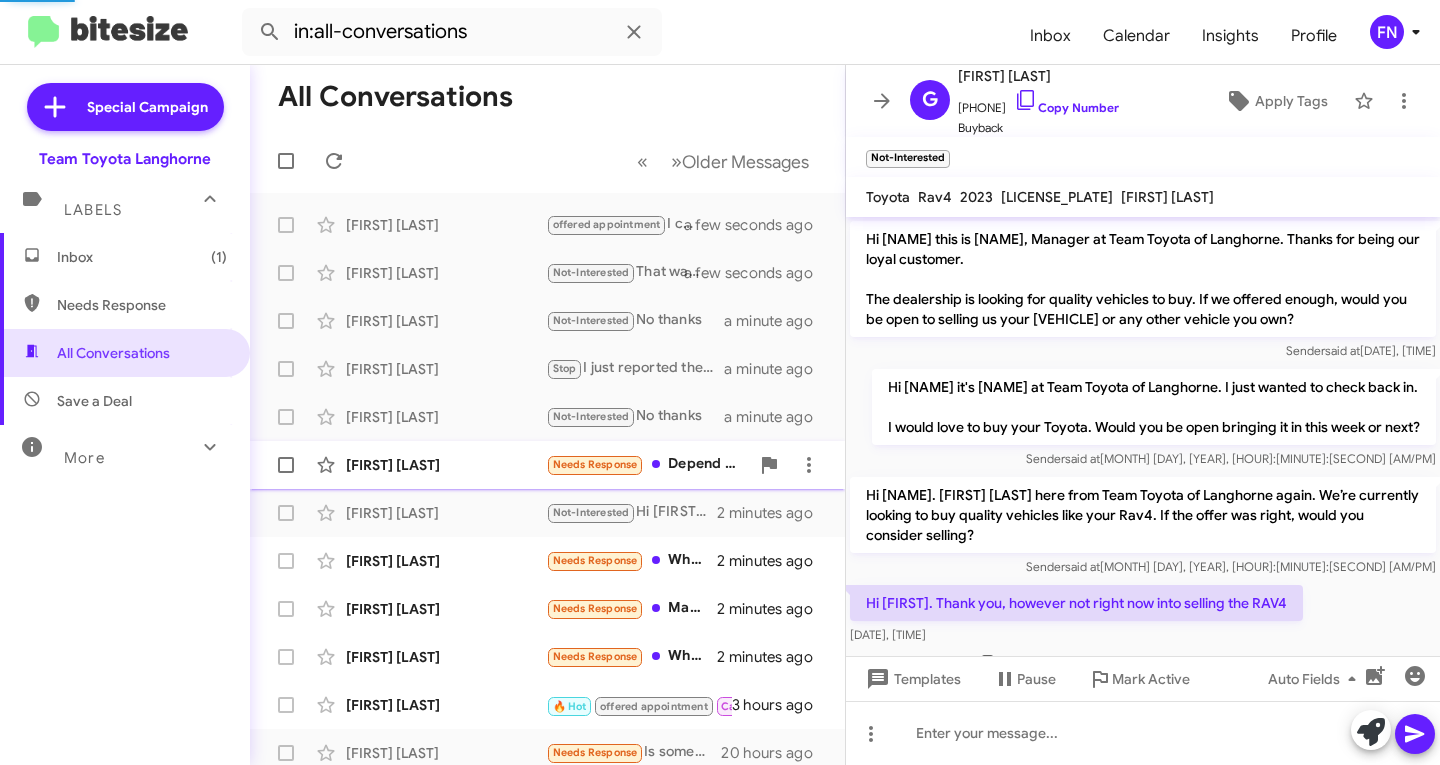 scroll, scrollTop: 75, scrollLeft: 0, axis: vertical 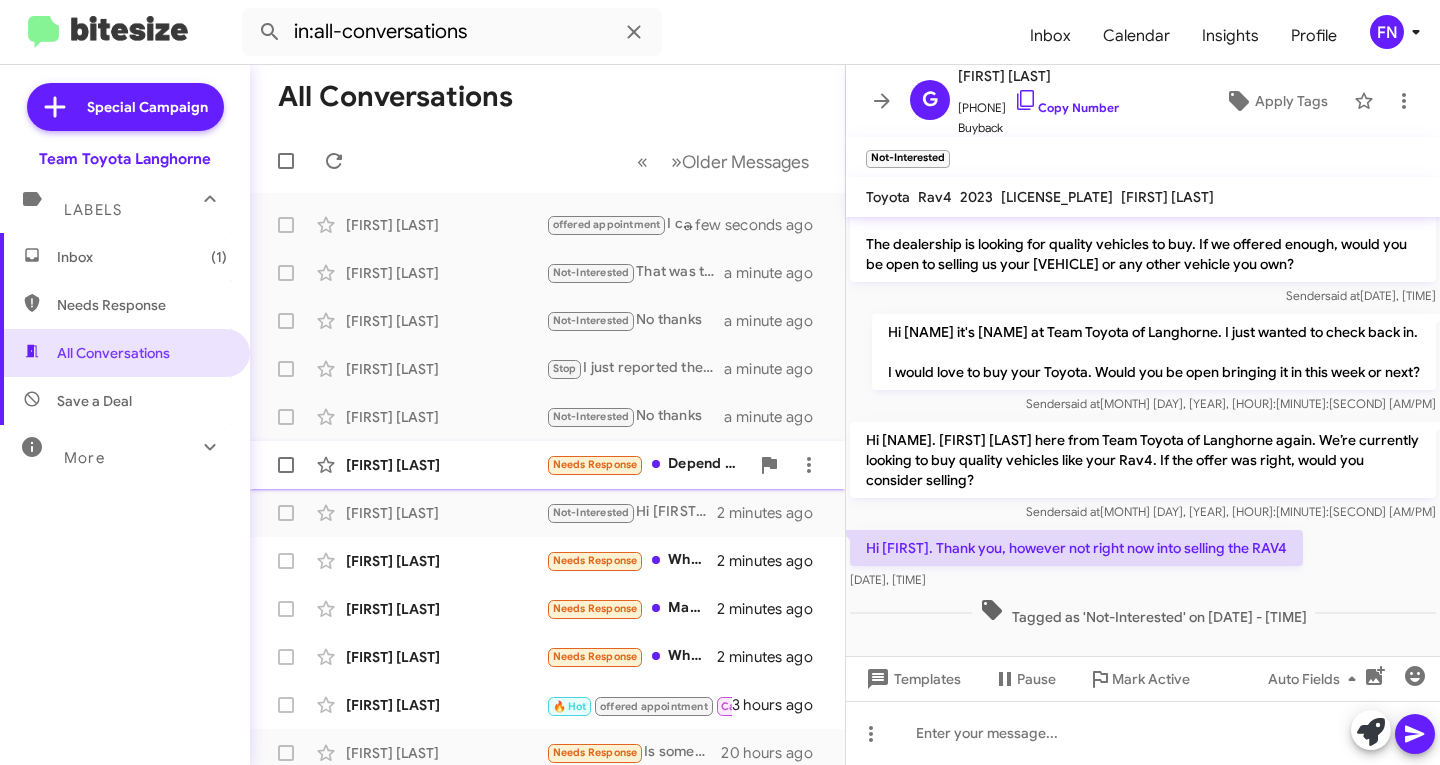 click on "[FIRST] [LAST]" 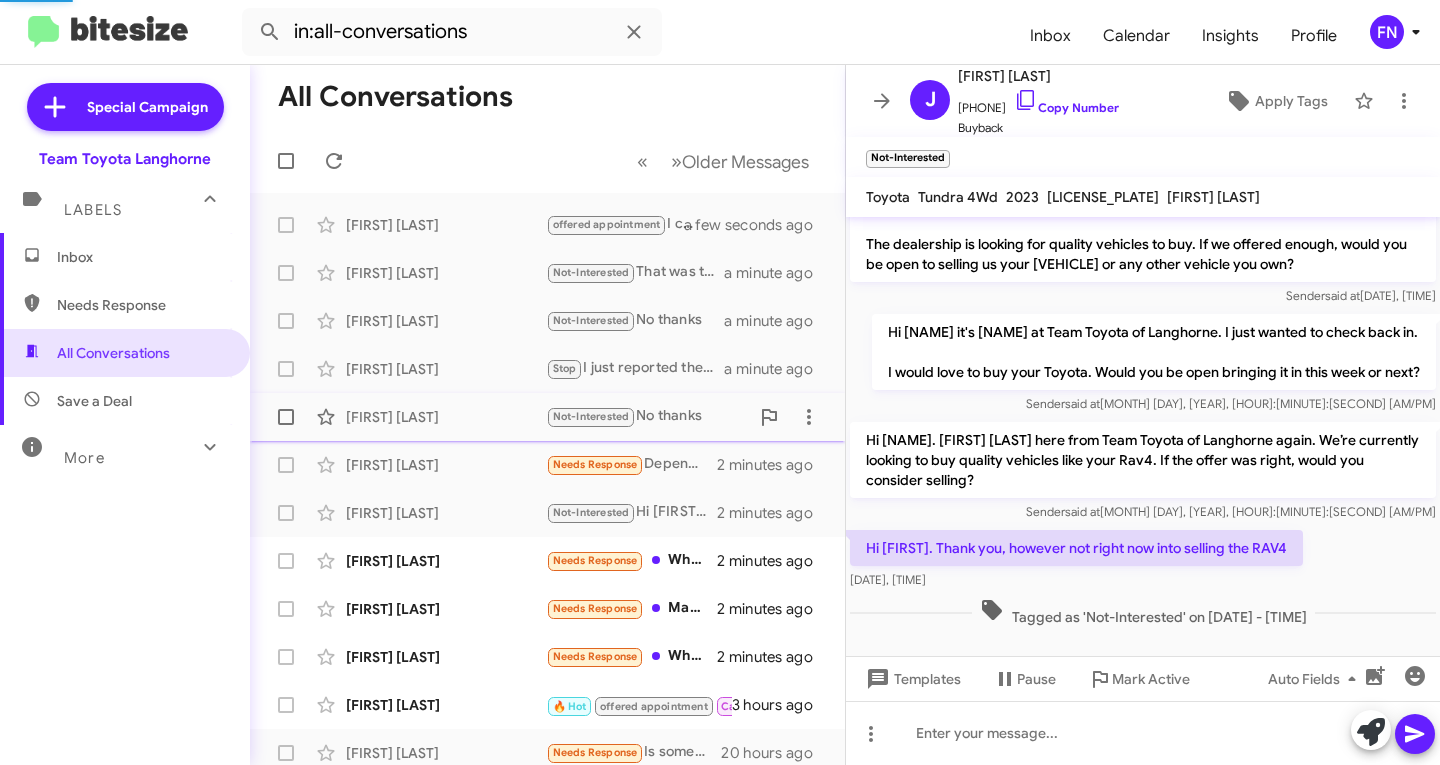 scroll, scrollTop: 186, scrollLeft: 0, axis: vertical 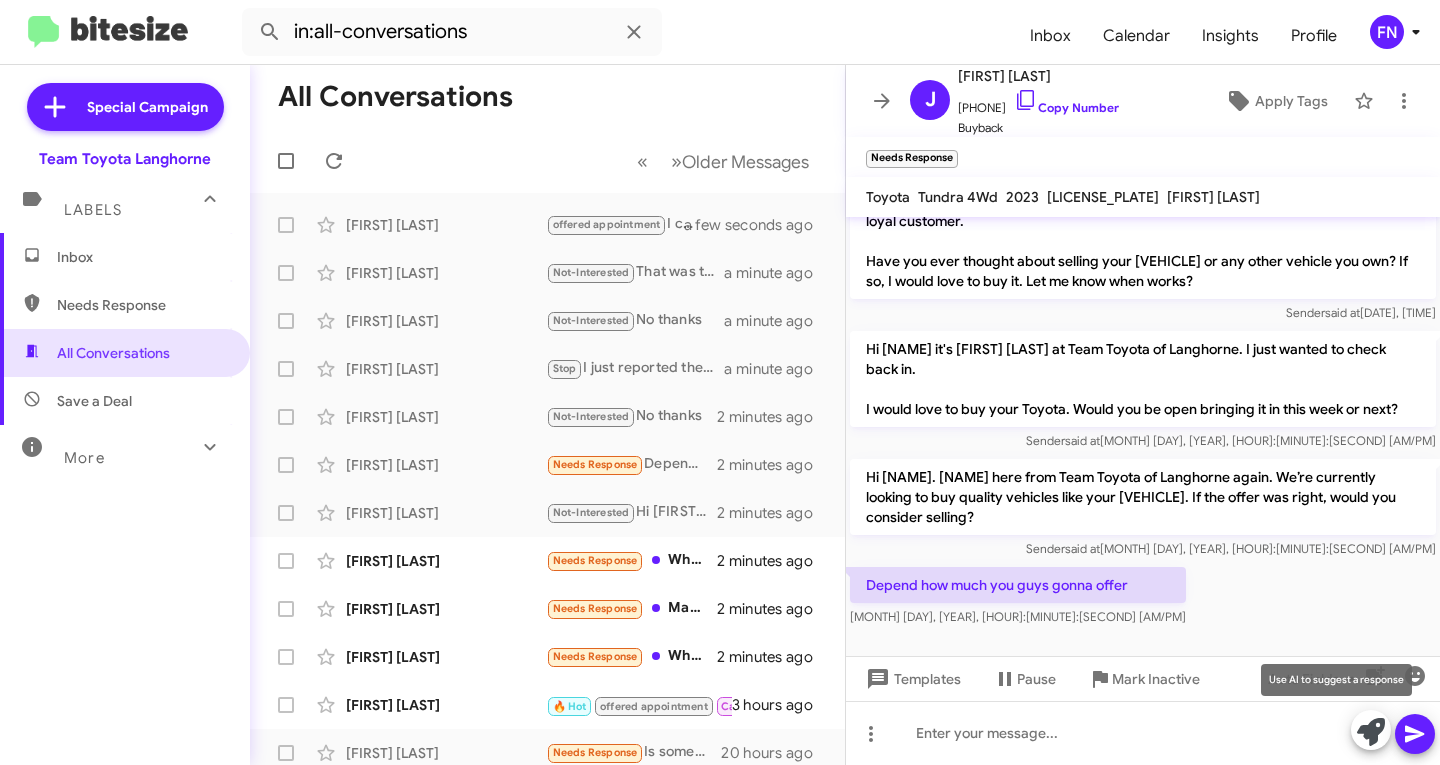 click 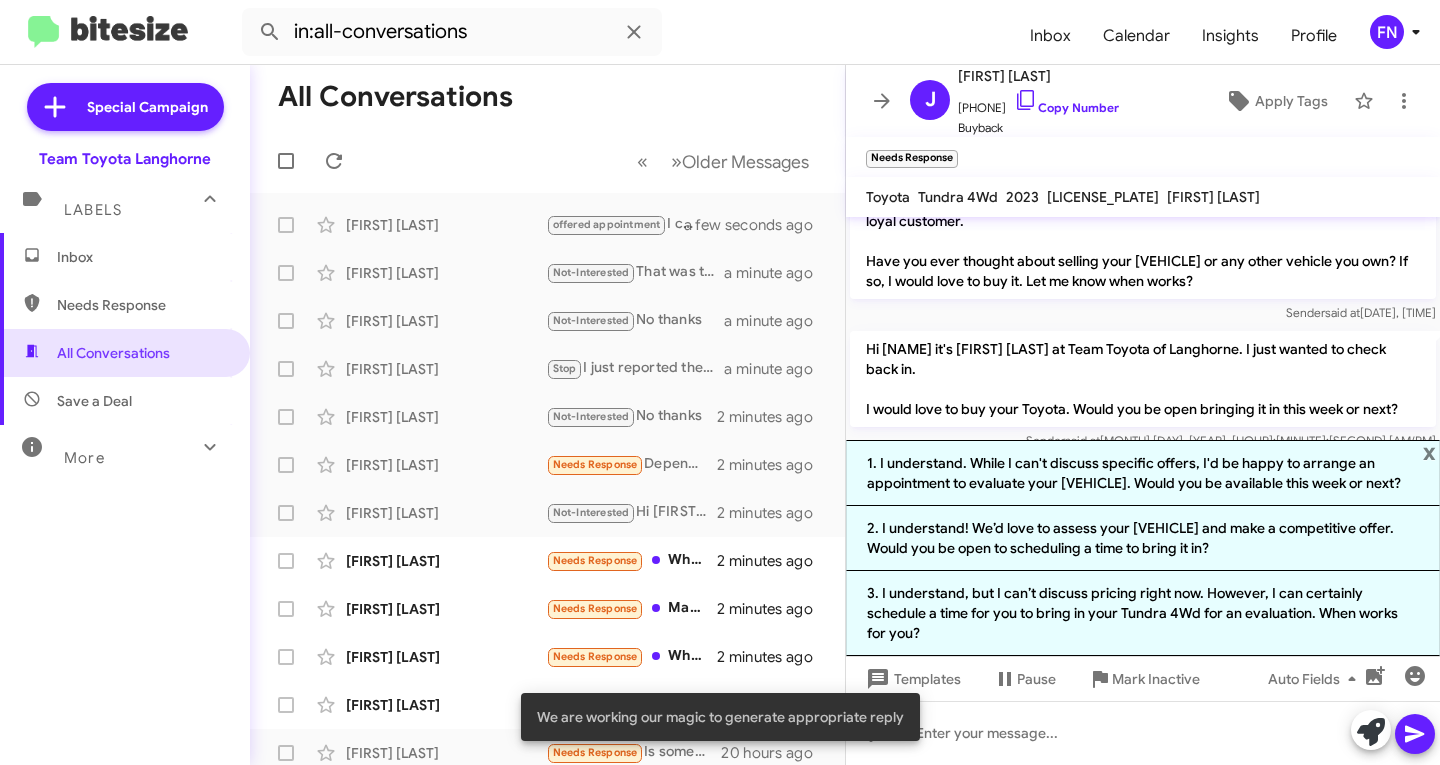 drag, startPoint x: 1046, startPoint y: 525, endPoint x: 1095, endPoint y: 542, distance: 51.86521 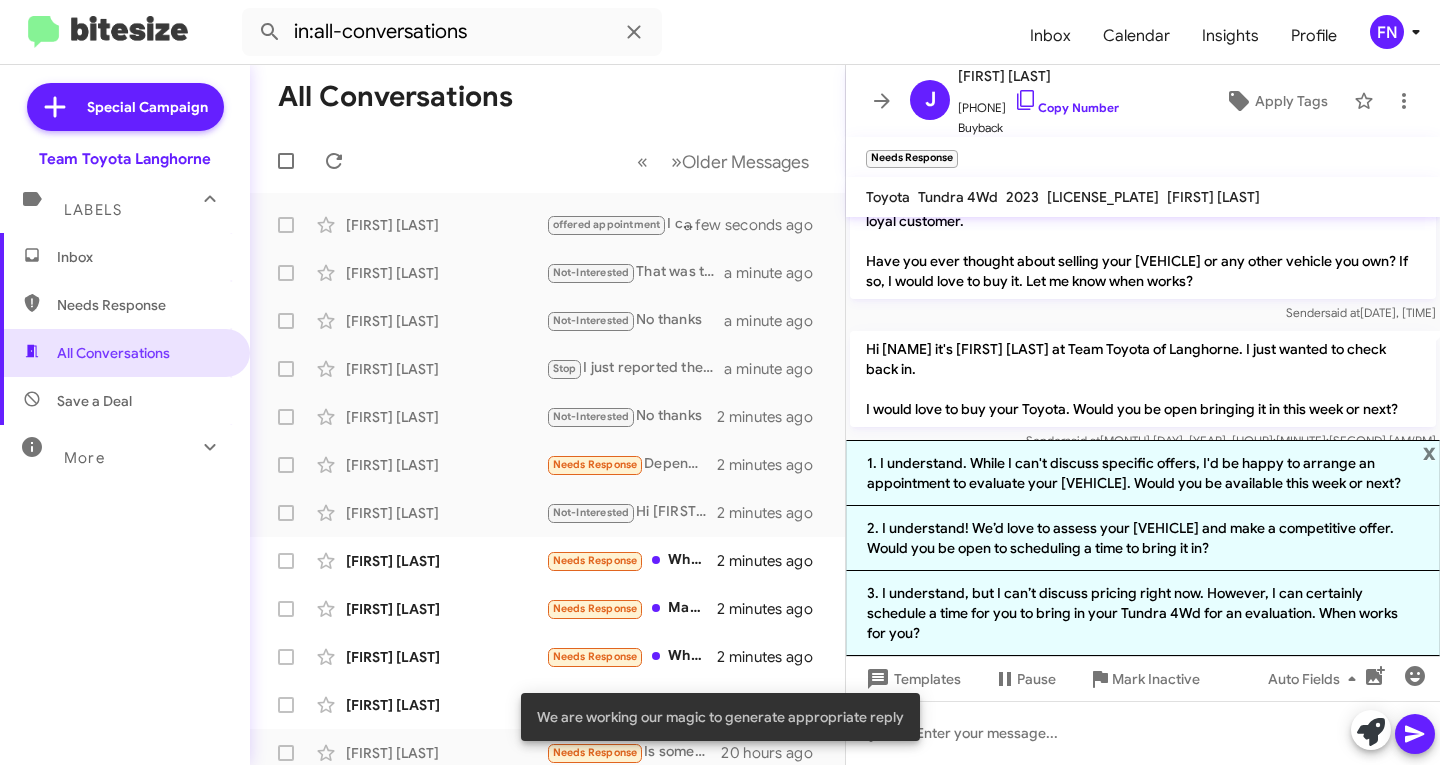 click on "2. I understand! We’d love to assess your [VEHICLE] and make a competitive offer. Would you be open to scheduling a time to bring it in?" 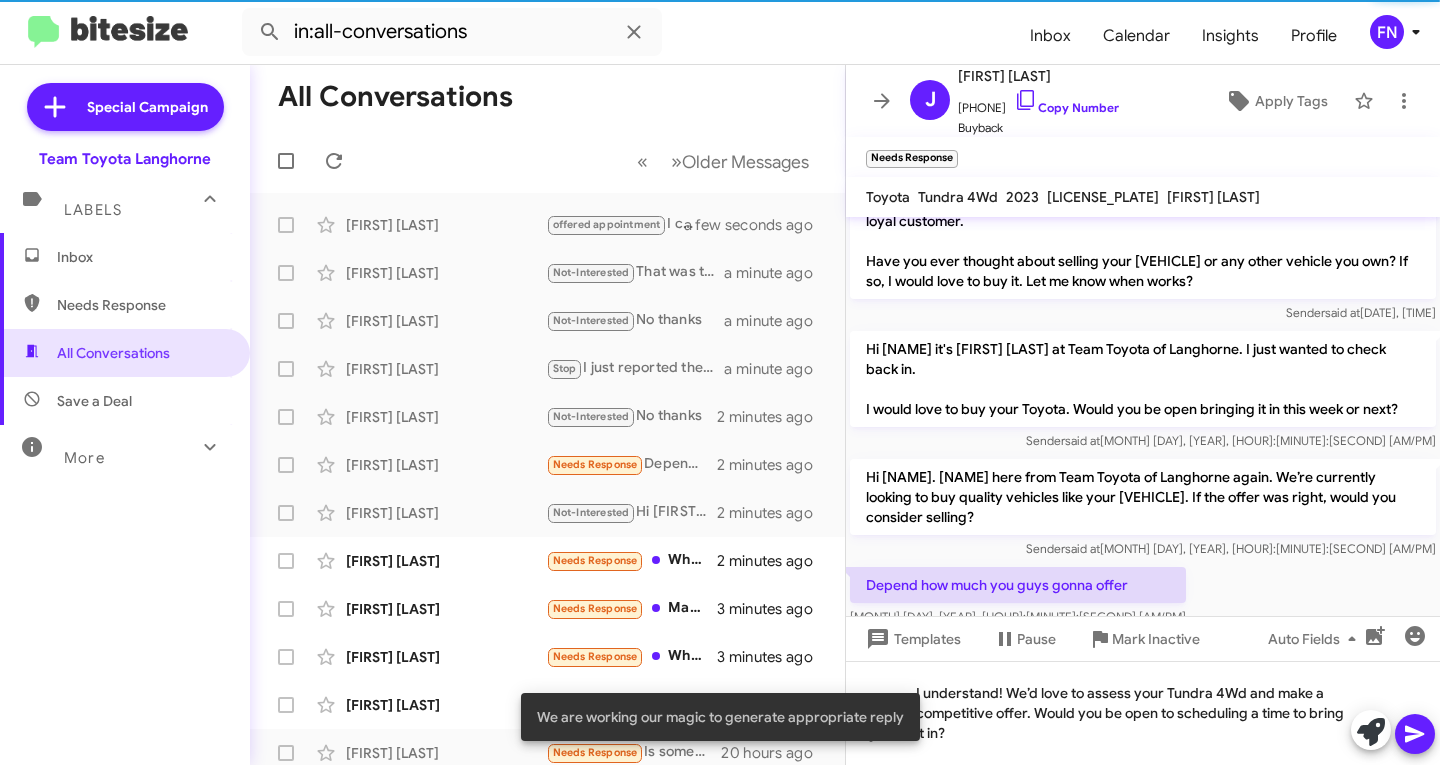 click 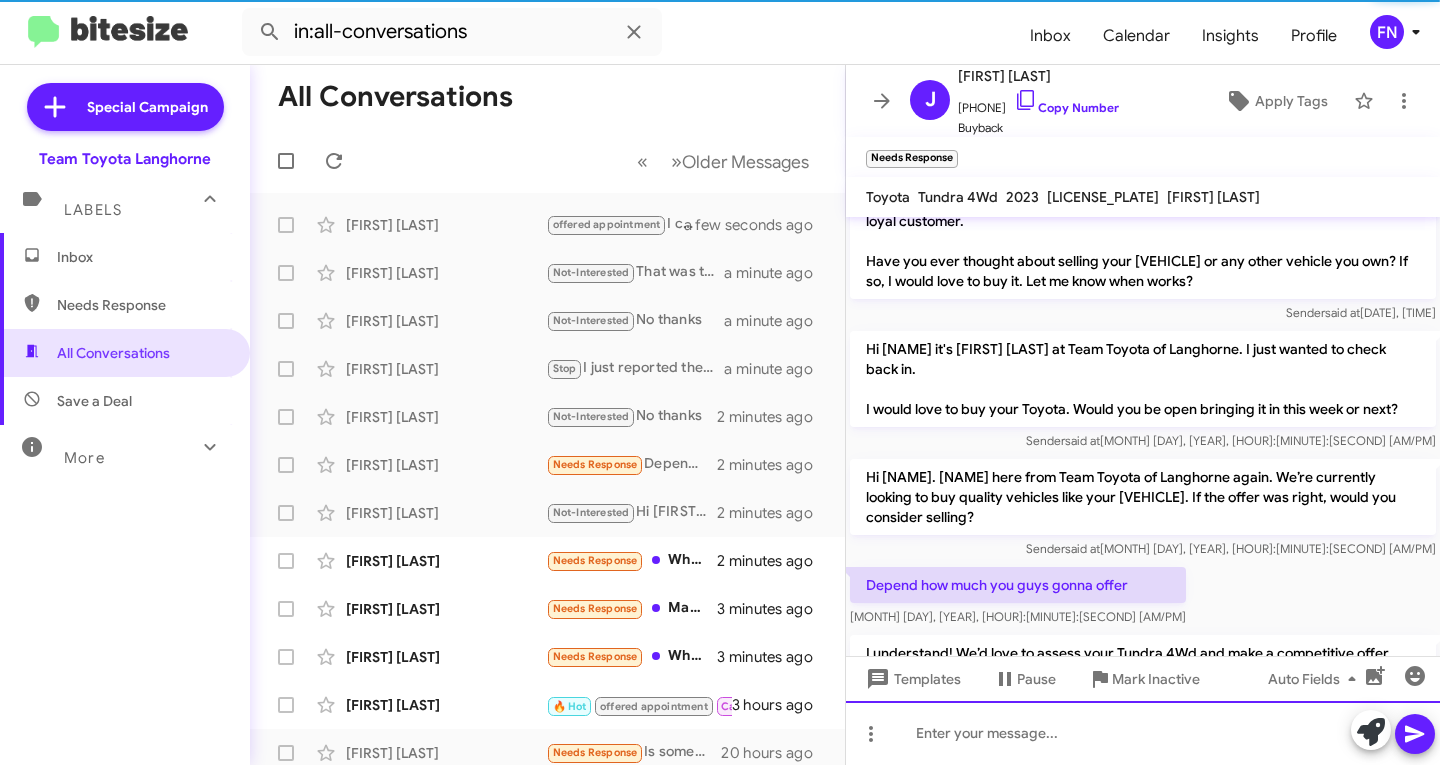 scroll, scrollTop: 0, scrollLeft: 0, axis: both 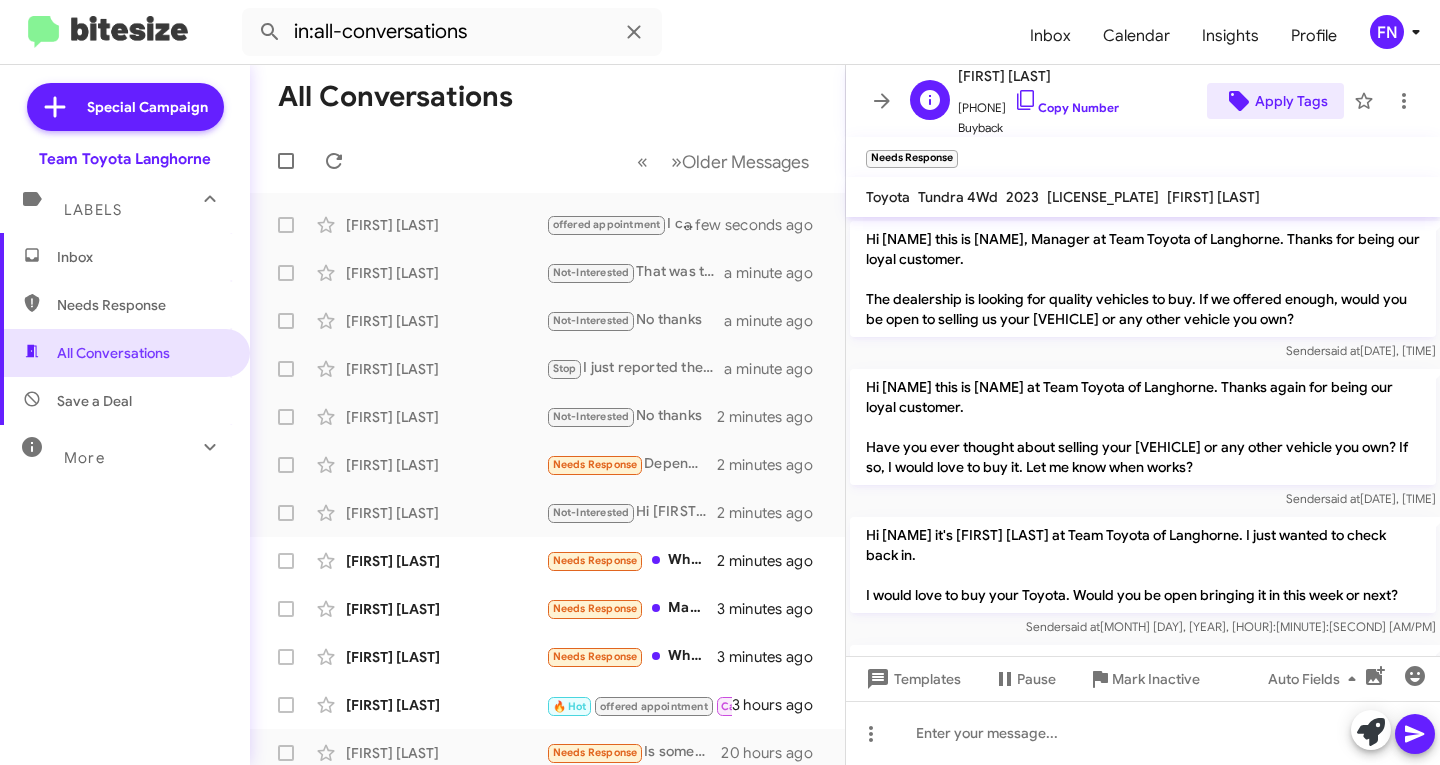 click on "Apply Tags" 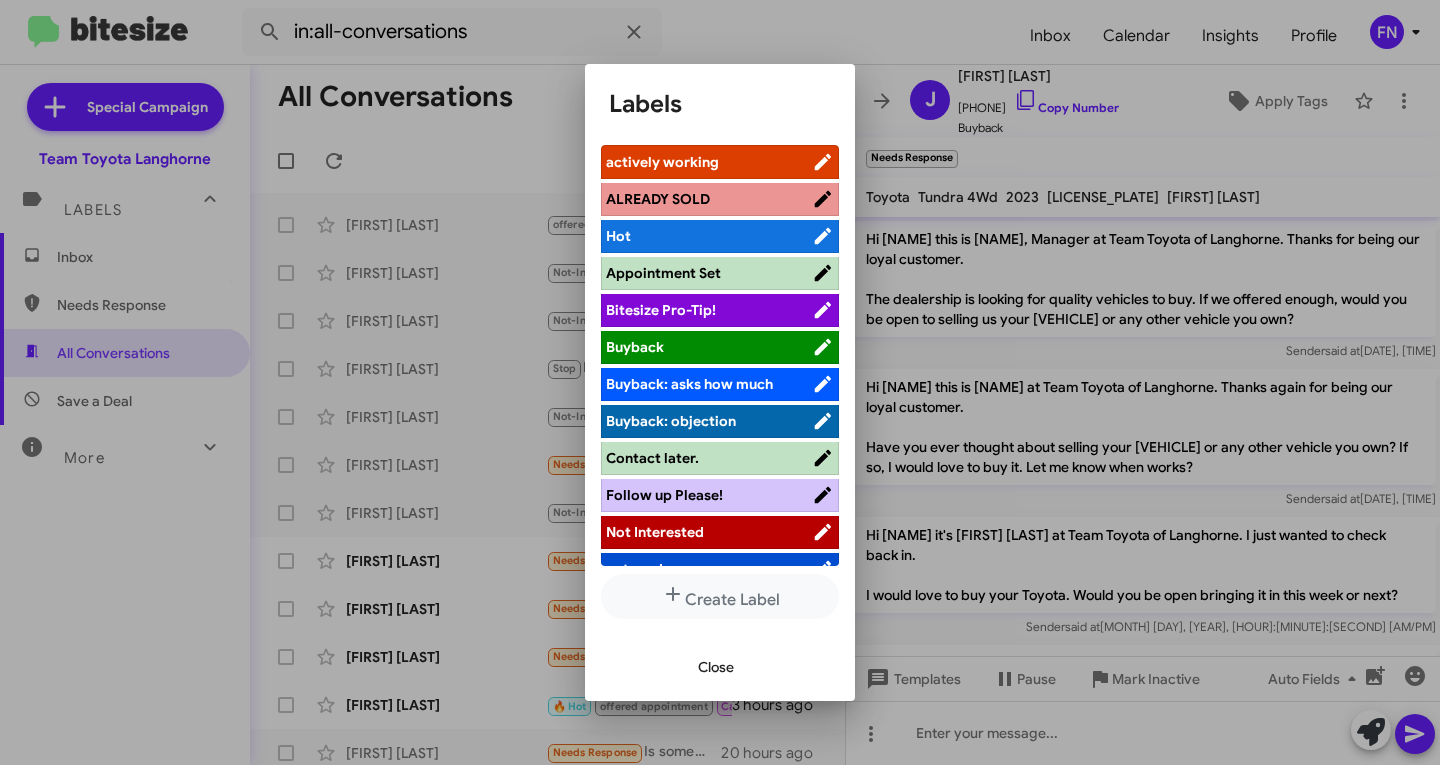scroll, scrollTop: 9, scrollLeft: 0, axis: vertical 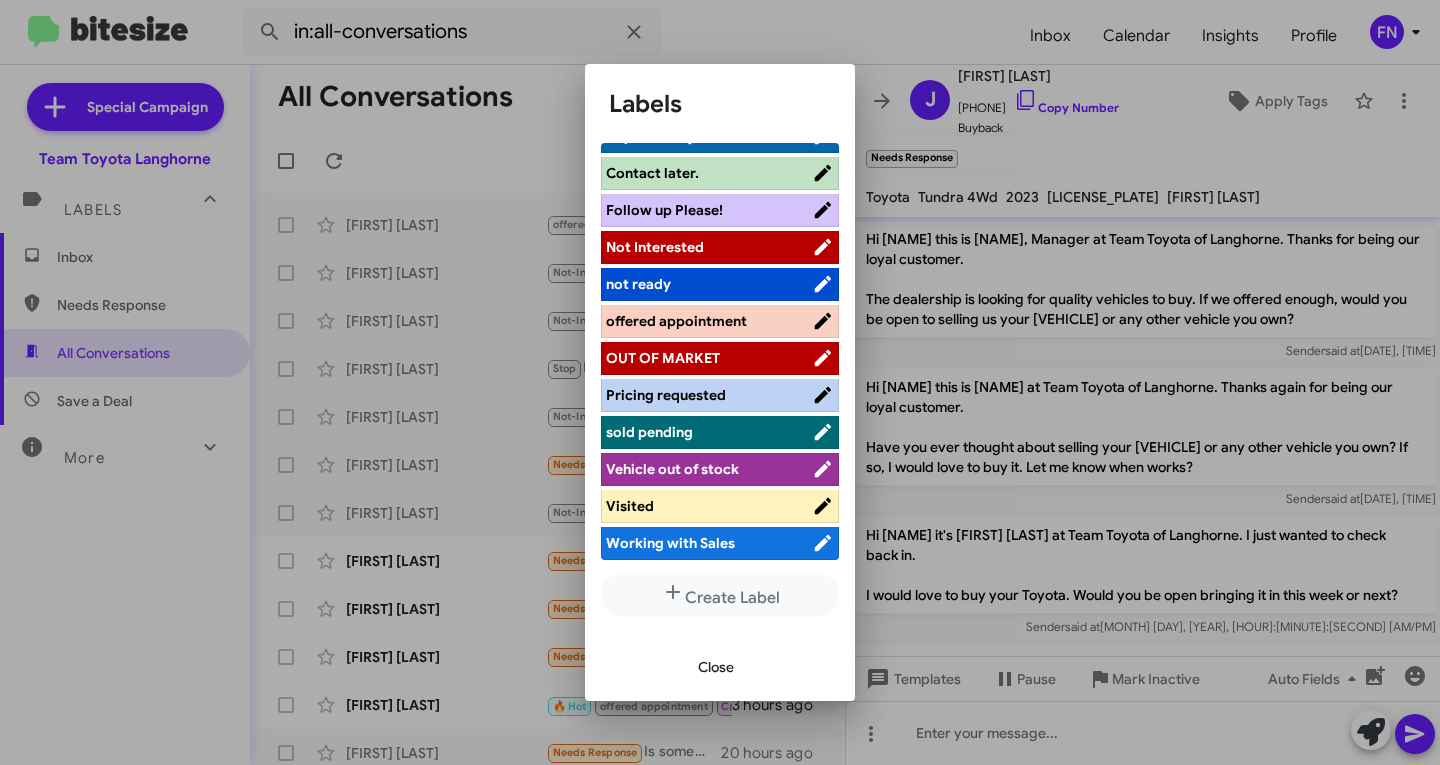 click on "offered appointment" at bounding box center (709, 321) 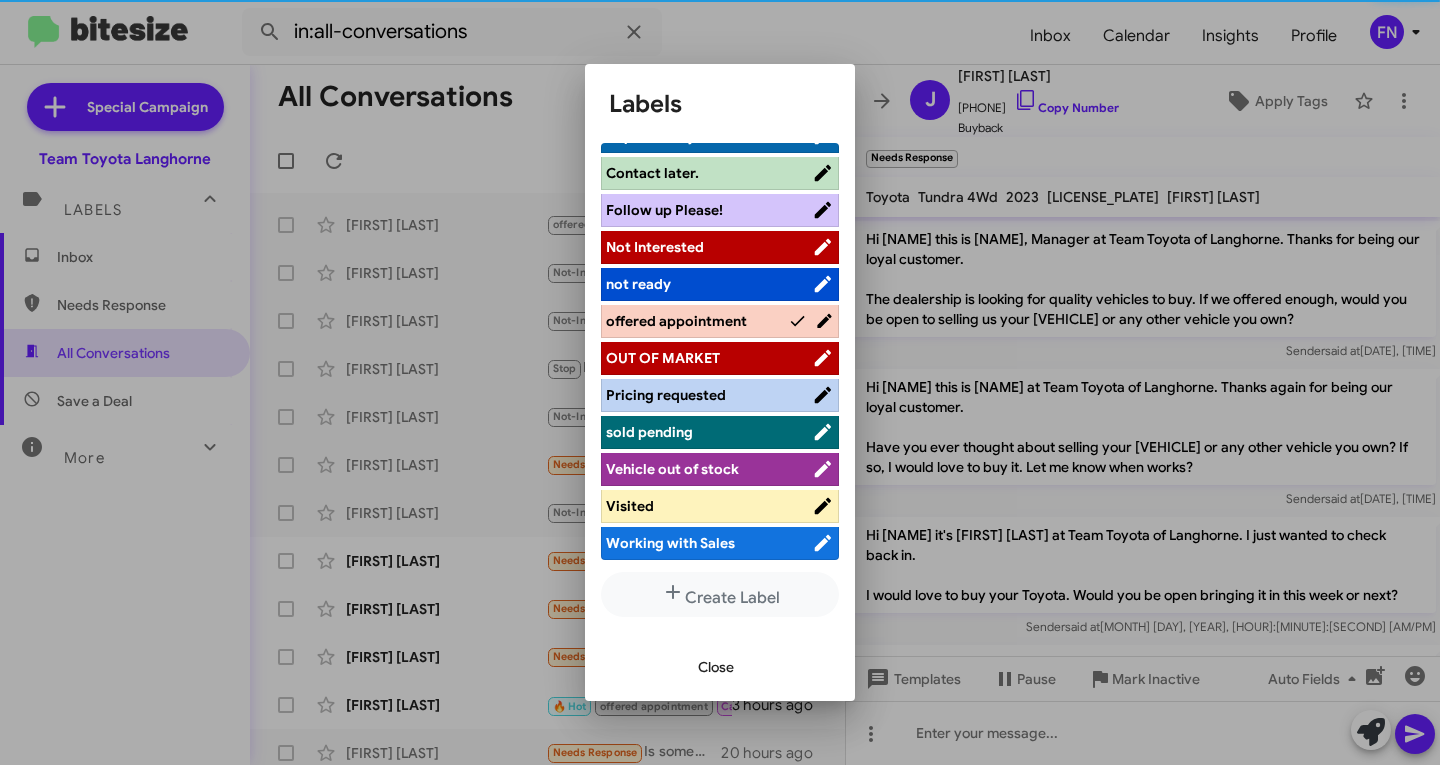scroll, scrollTop: 283, scrollLeft: 0, axis: vertical 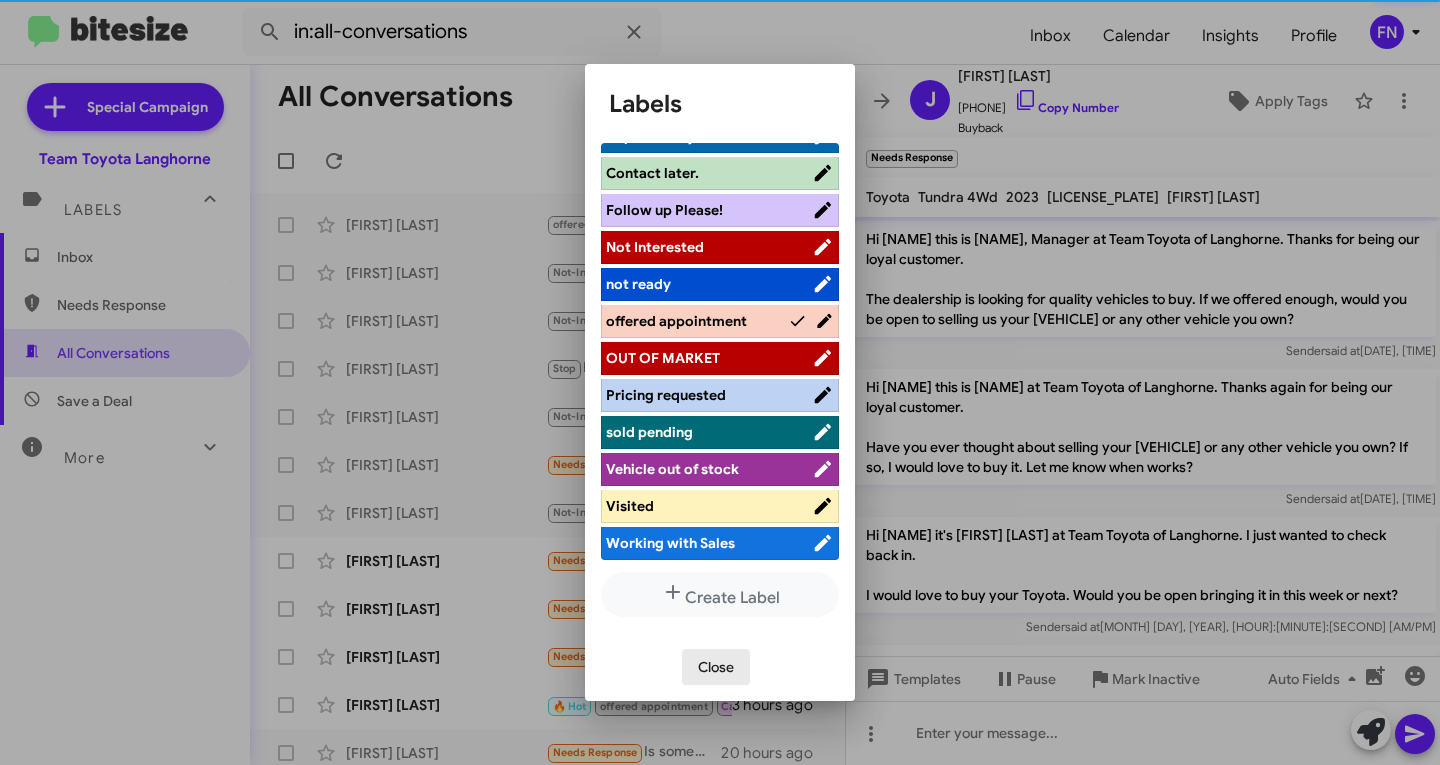 click on "Close" at bounding box center (716, 667) 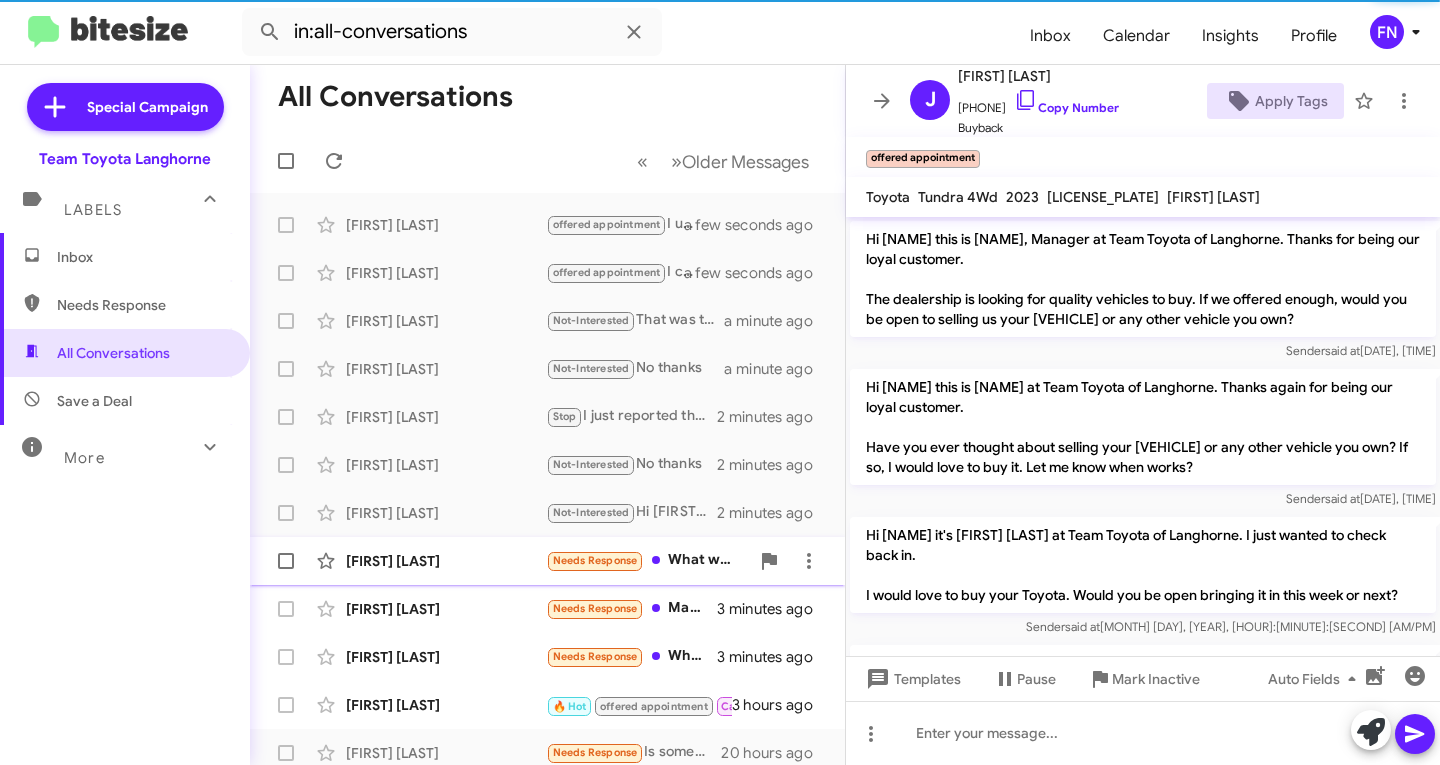 click on "[FIRST] [LAST]" 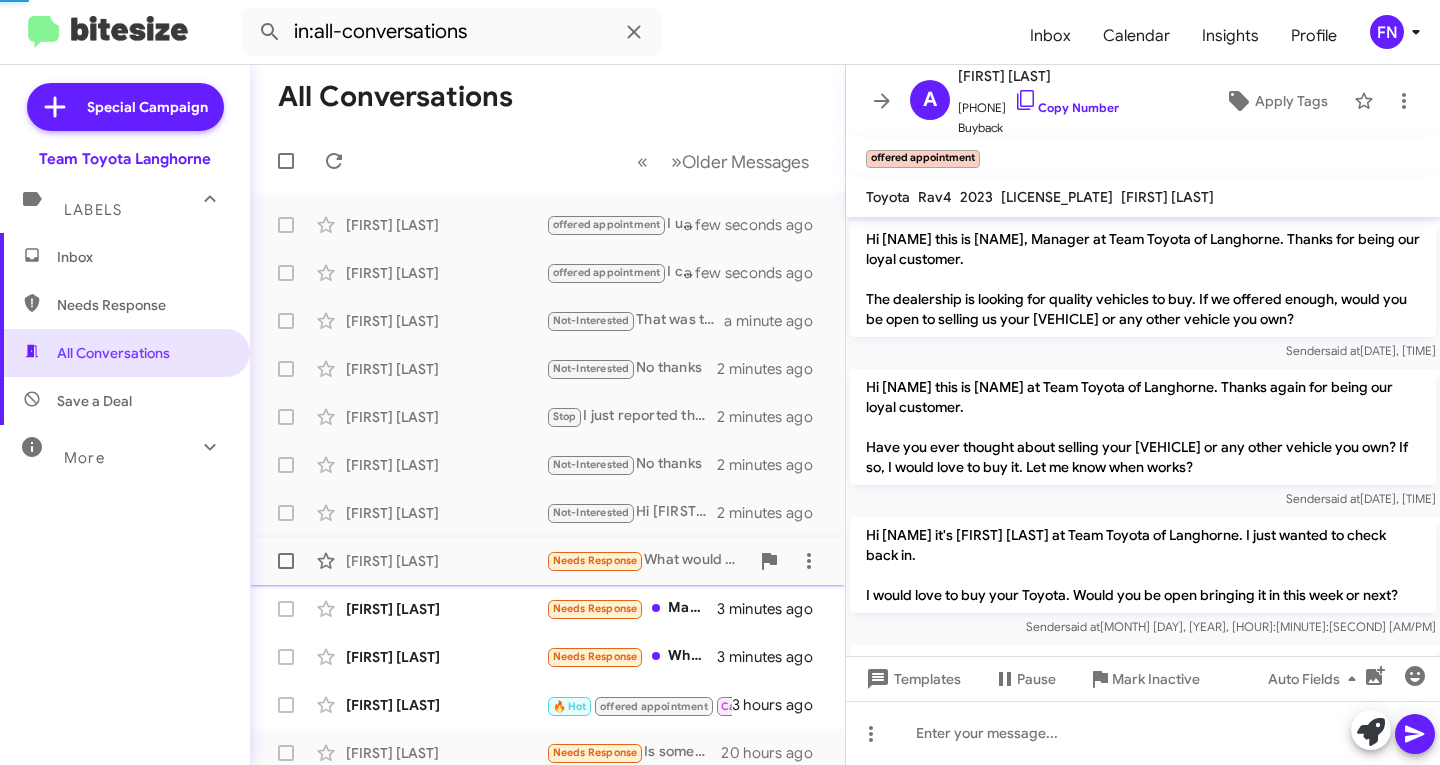 scroll, scrollTop: 33, scrollLeft: 0, axis: vertical 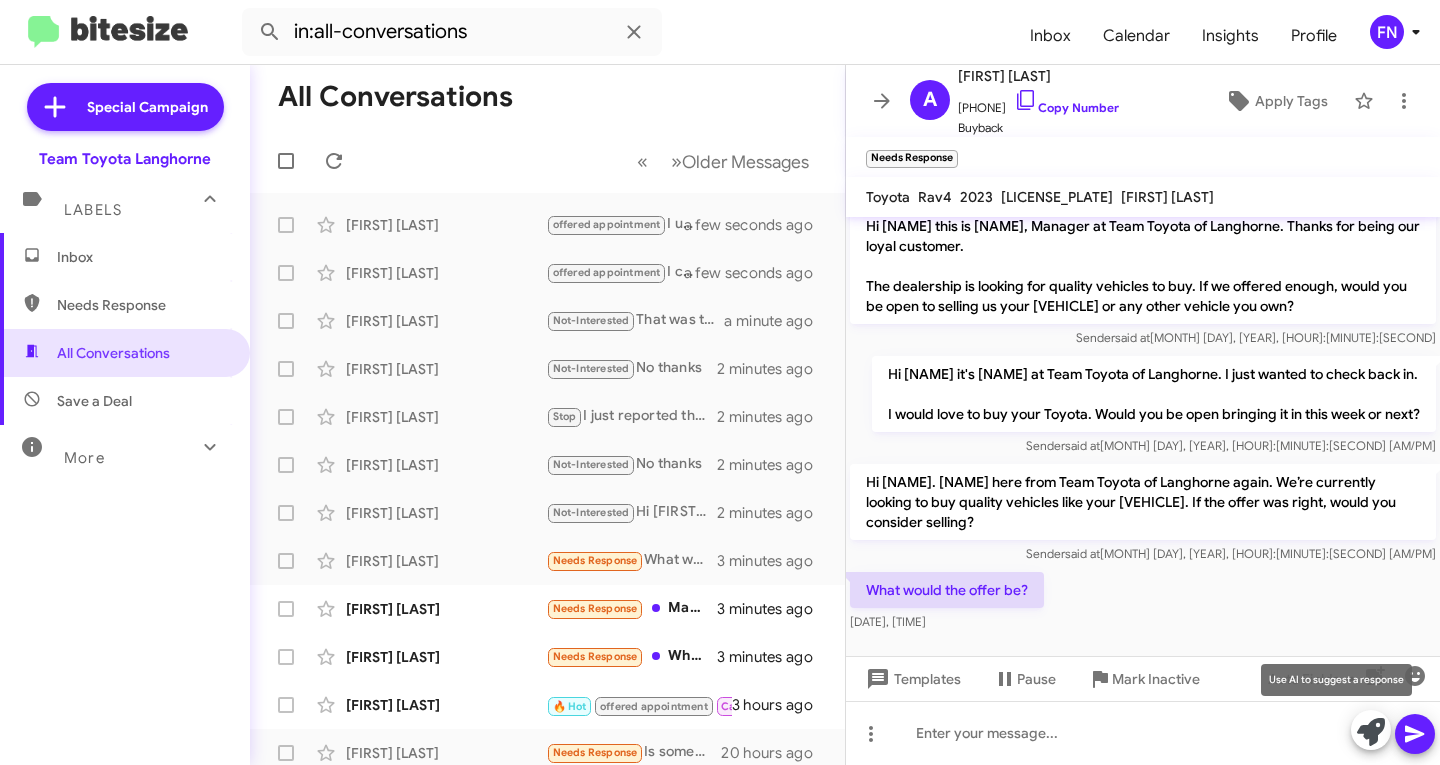 click 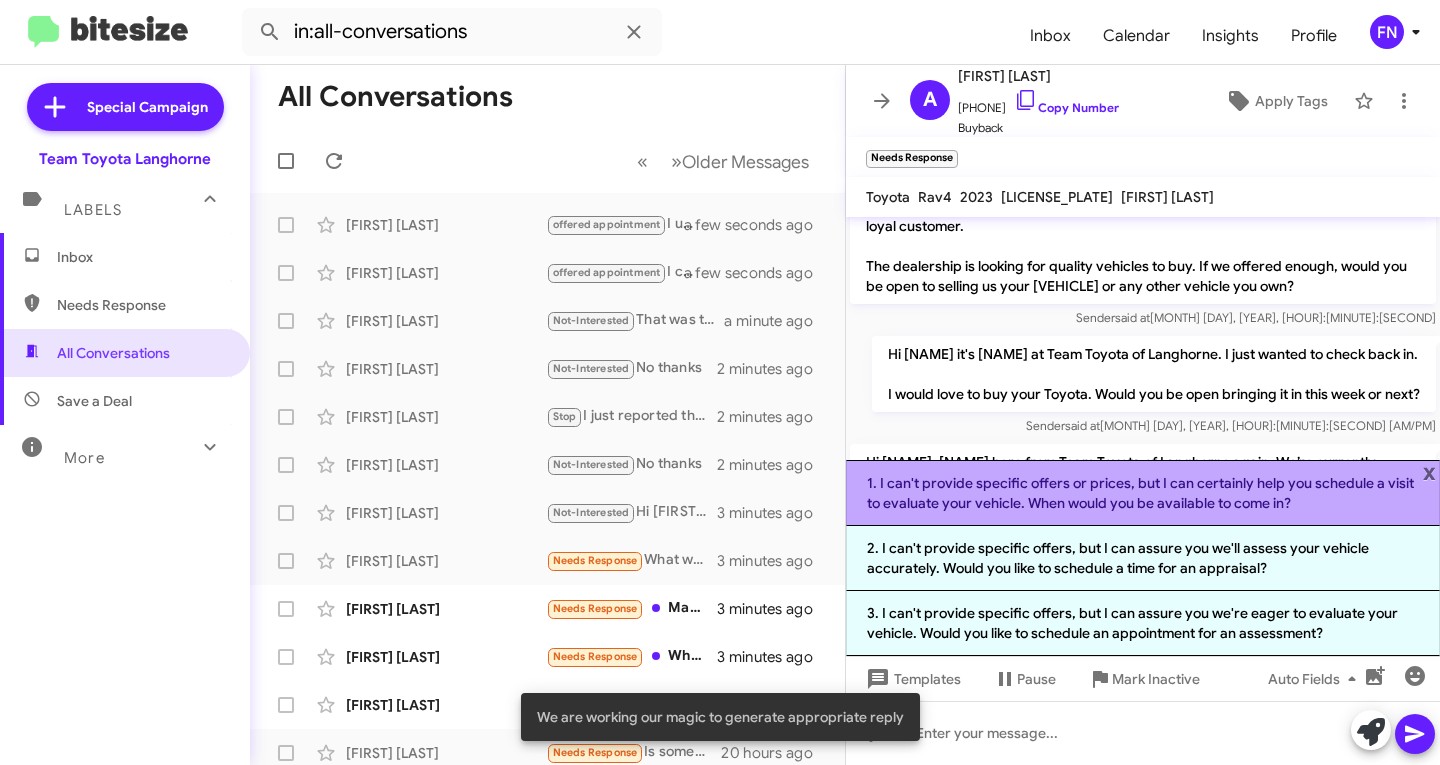 click on "1. I can't provide specific offers or prices, but I can certainly help you schedule a visit to evaluate your vehicle. When would you be available to come in?" 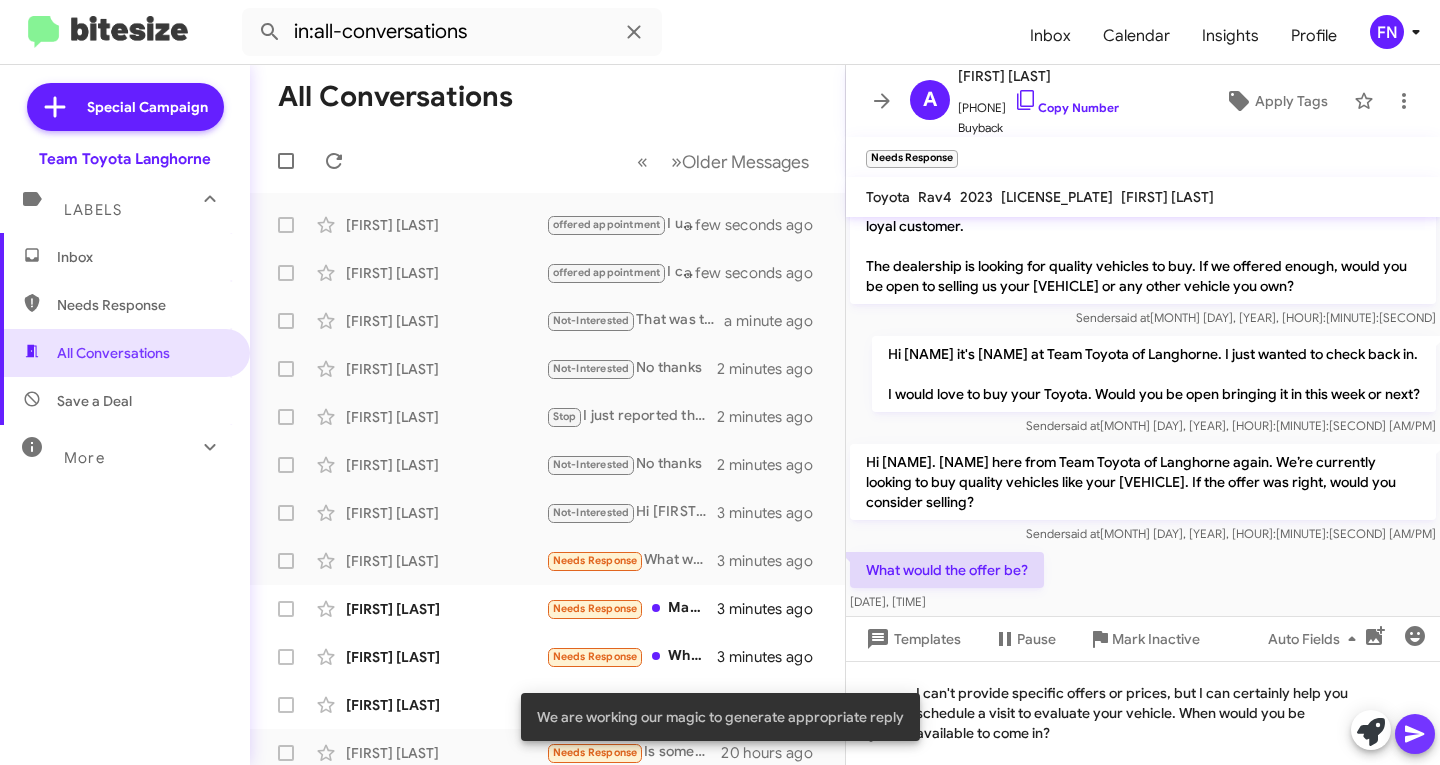 click 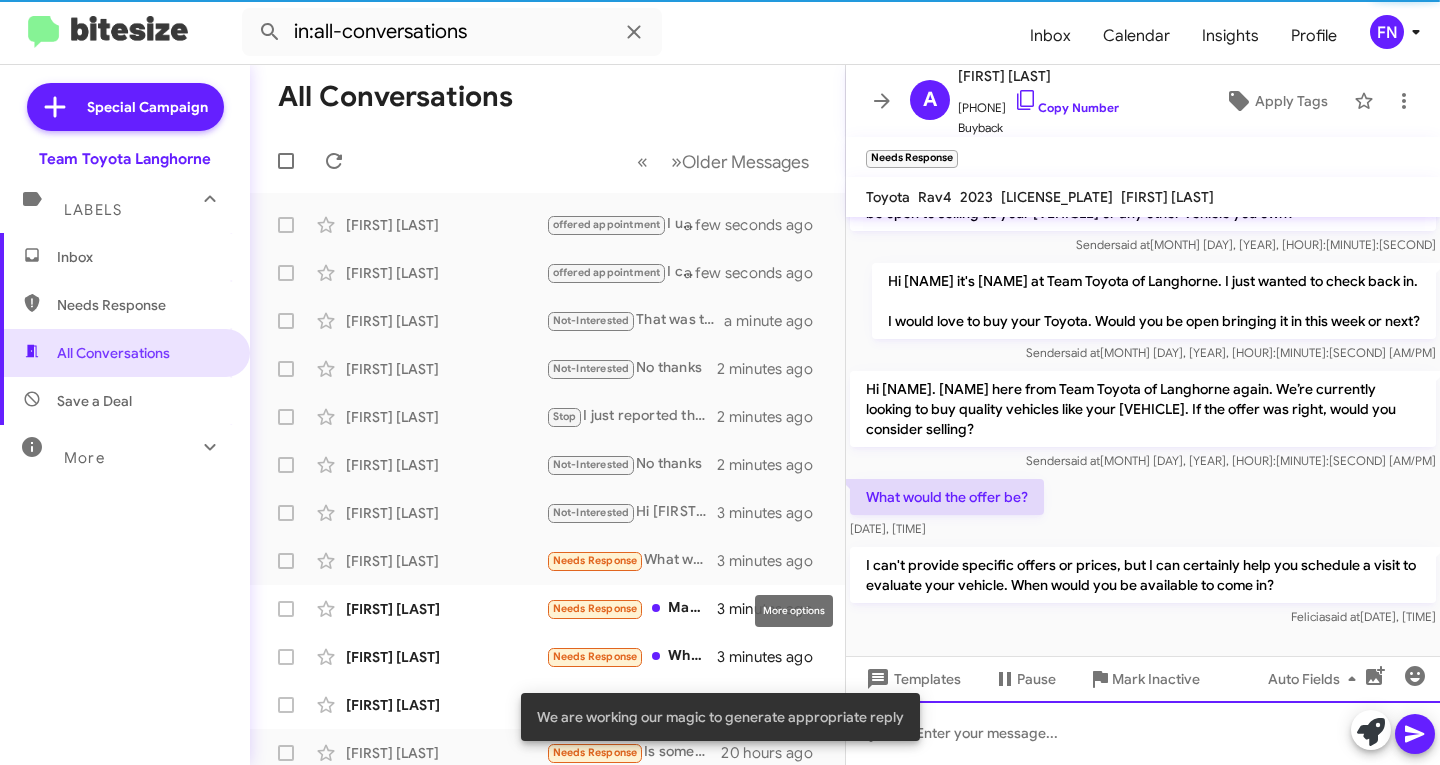 scroll, scrollTop: 126, scrollLeft: 0, axis: vertical 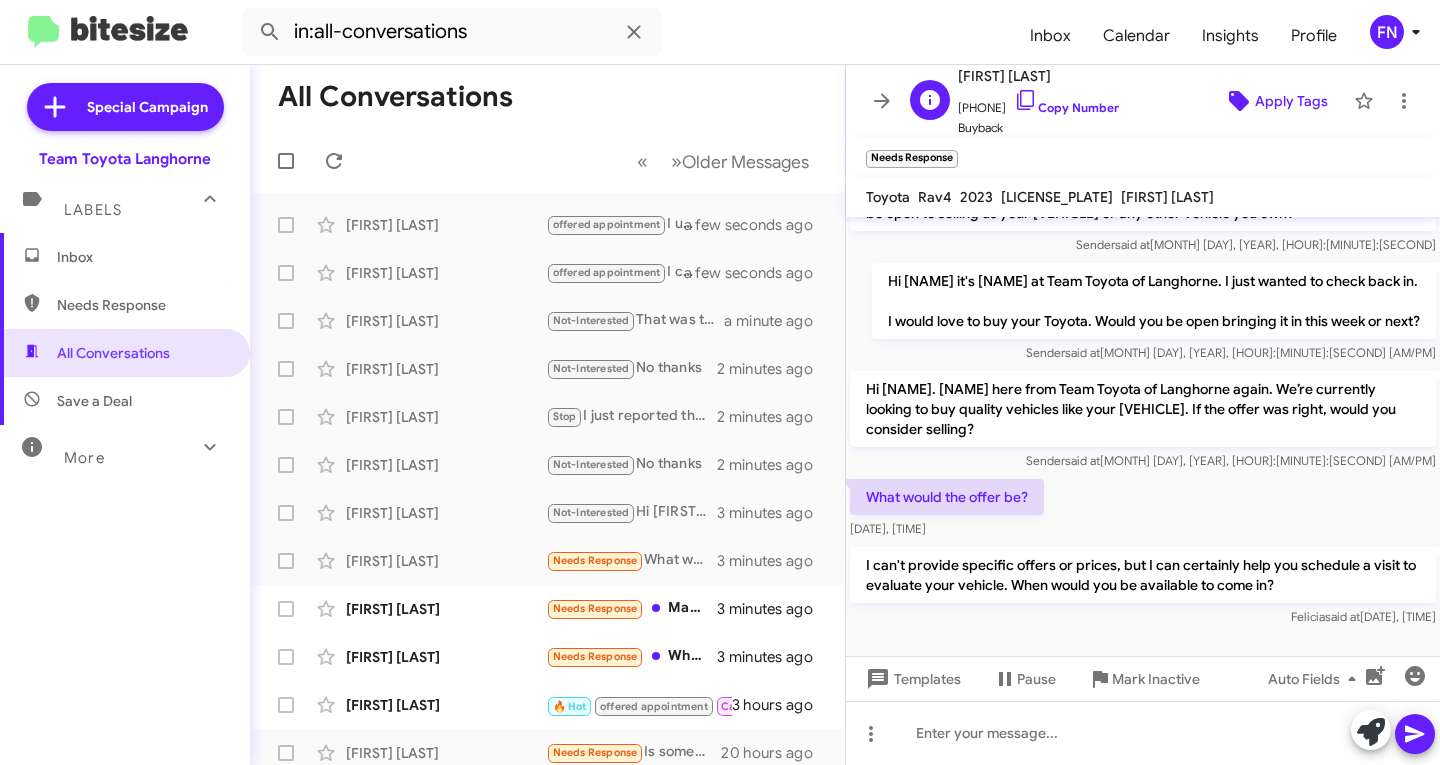 click on "Apply Tags" 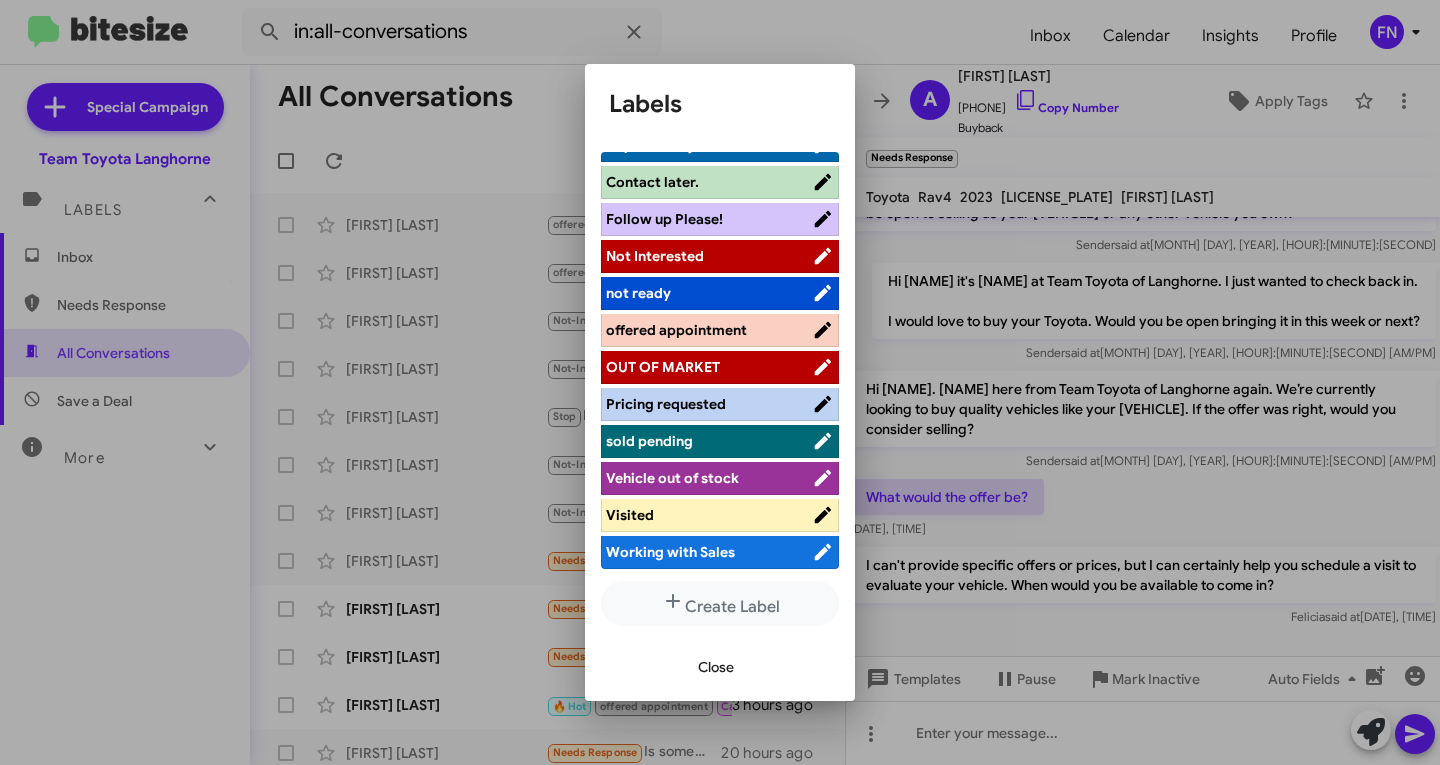 click on "offered appointment" at bounding box center [709, 330] 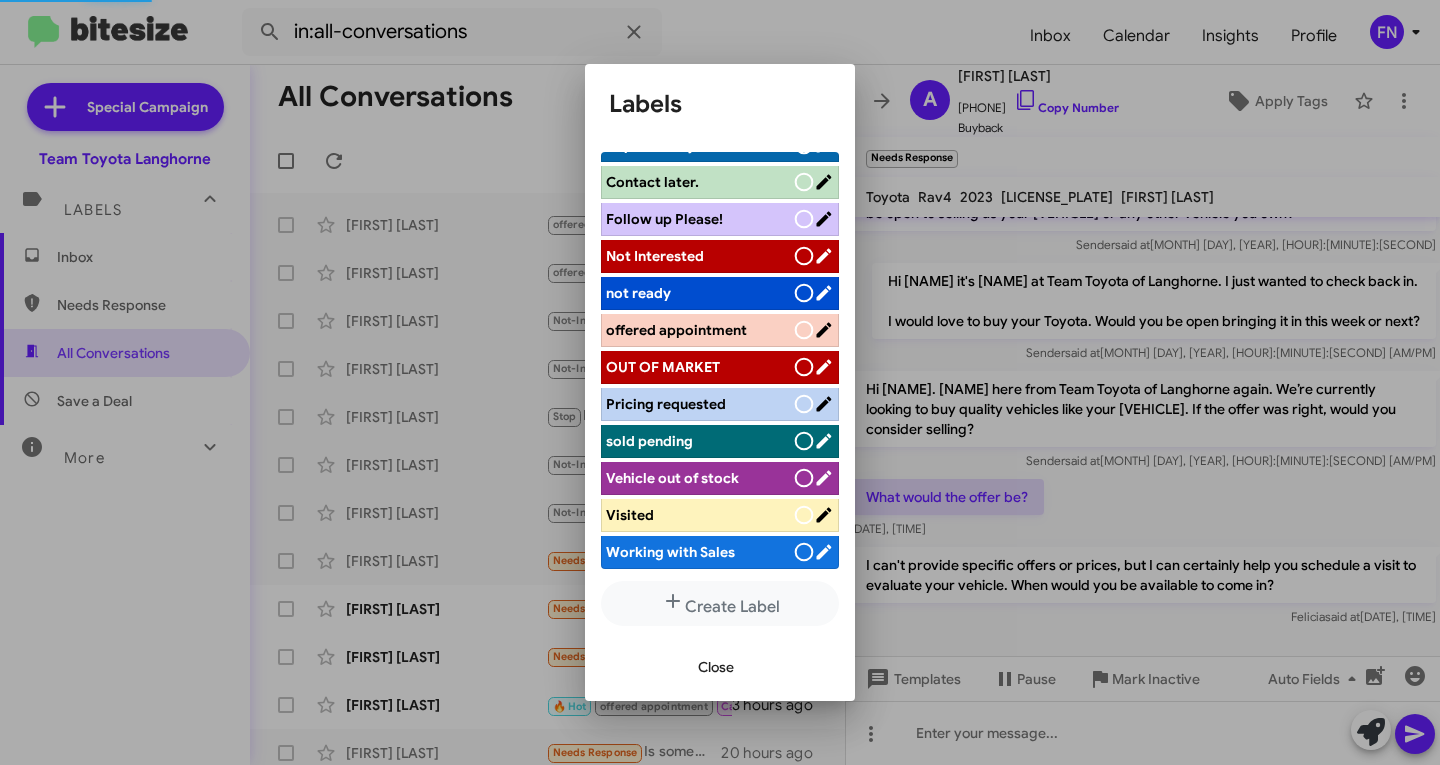scroll, scrollTop: 283, scrollLeft: 0, axis: vertical 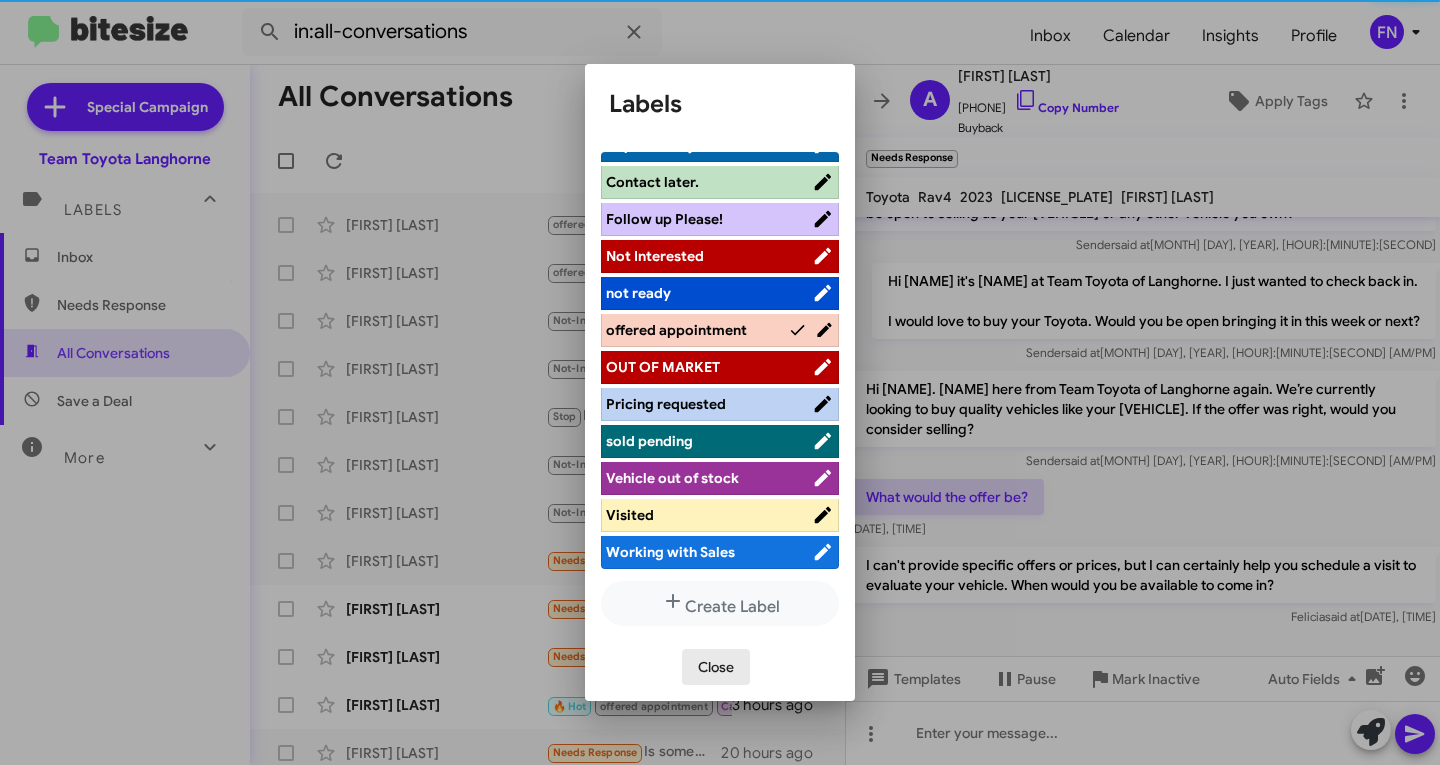 click on "Close" at bounding box center (716, 667) 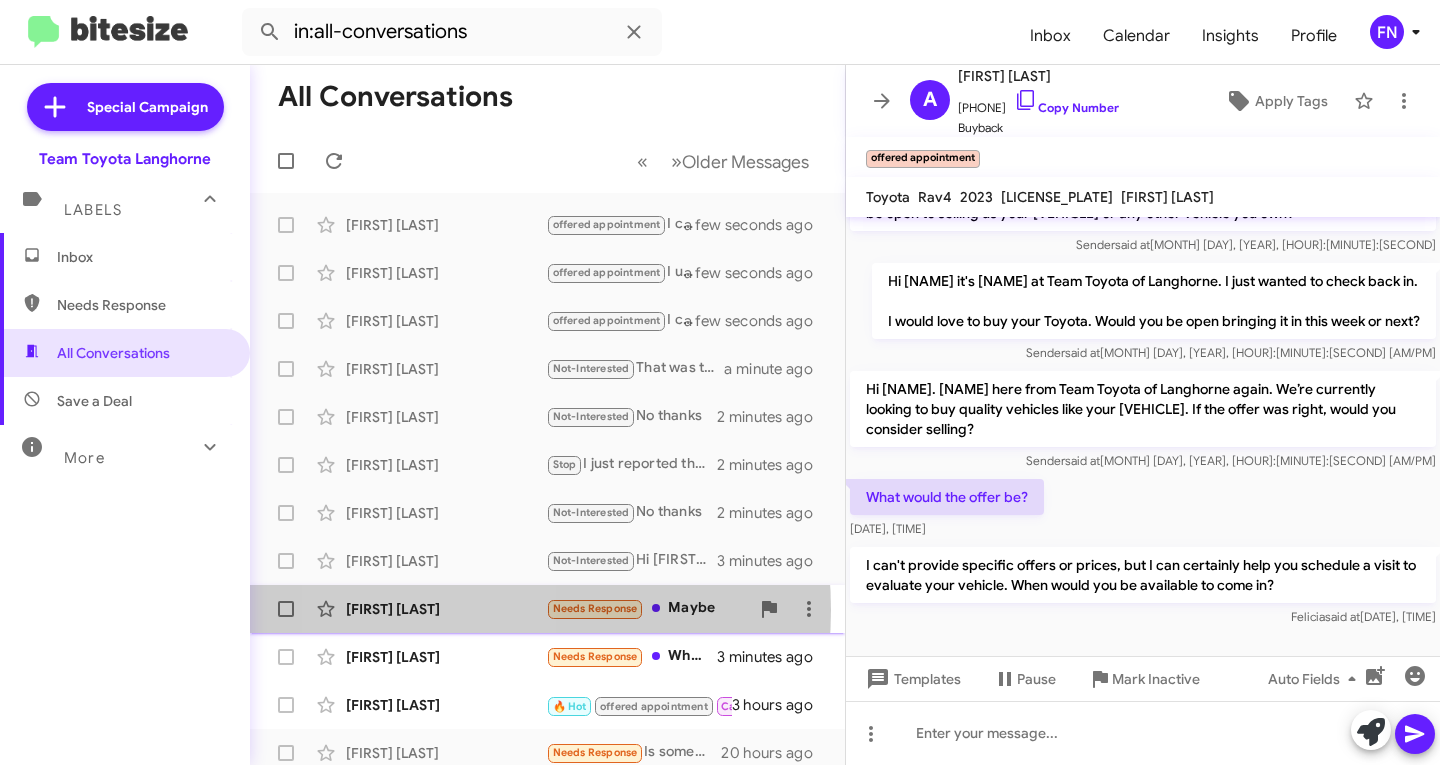 click on "[FIRST] [LAST]" 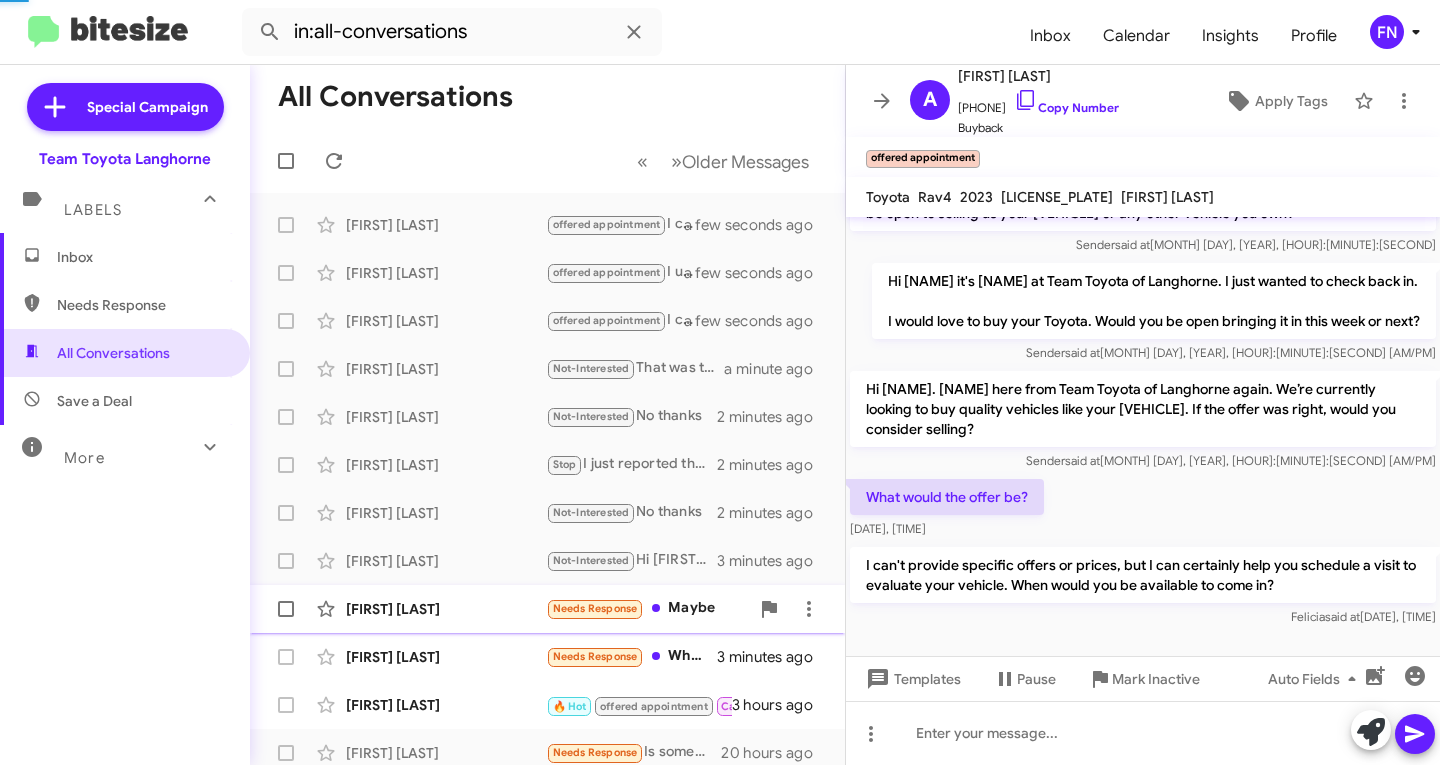 scroll, scrollTop: 186, scrollLeft: 0, axis: vertical 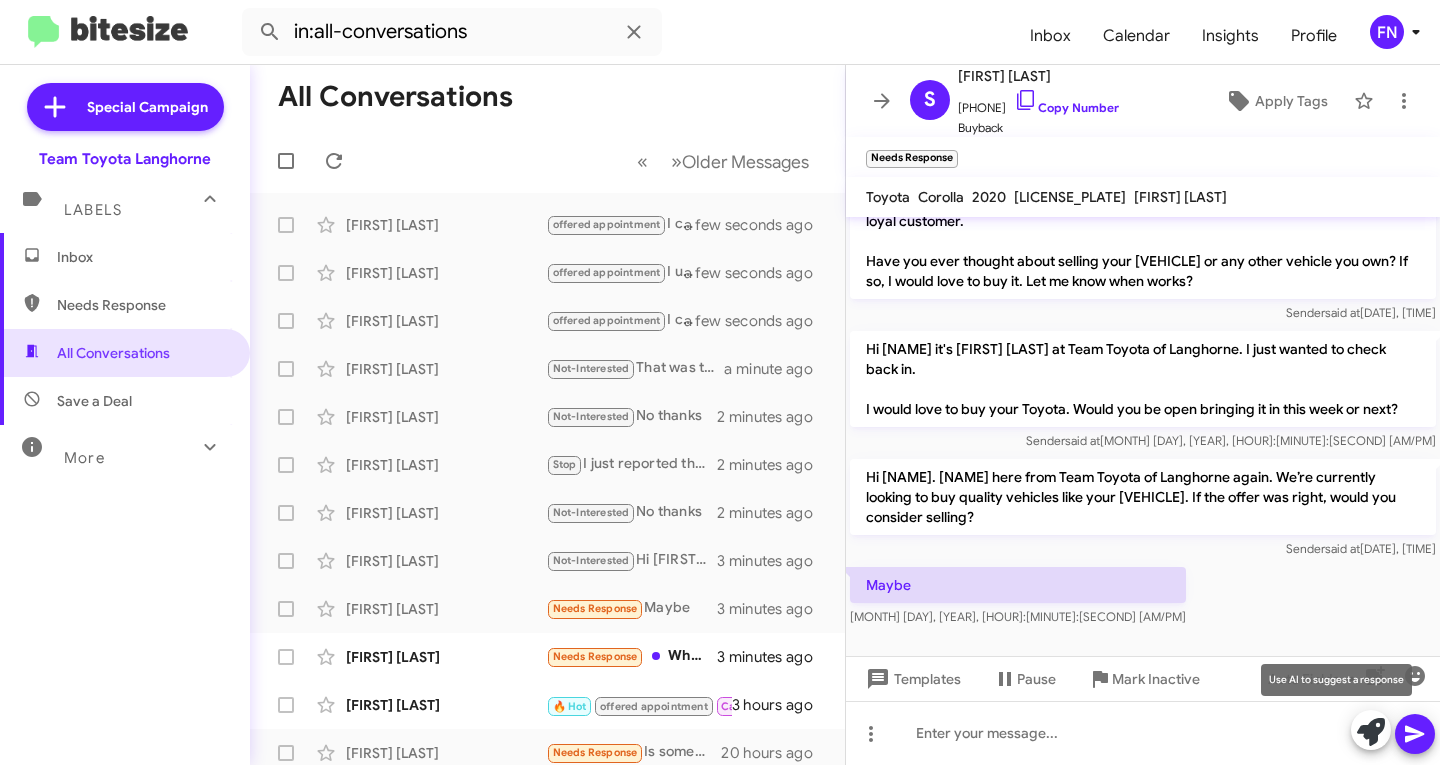 click 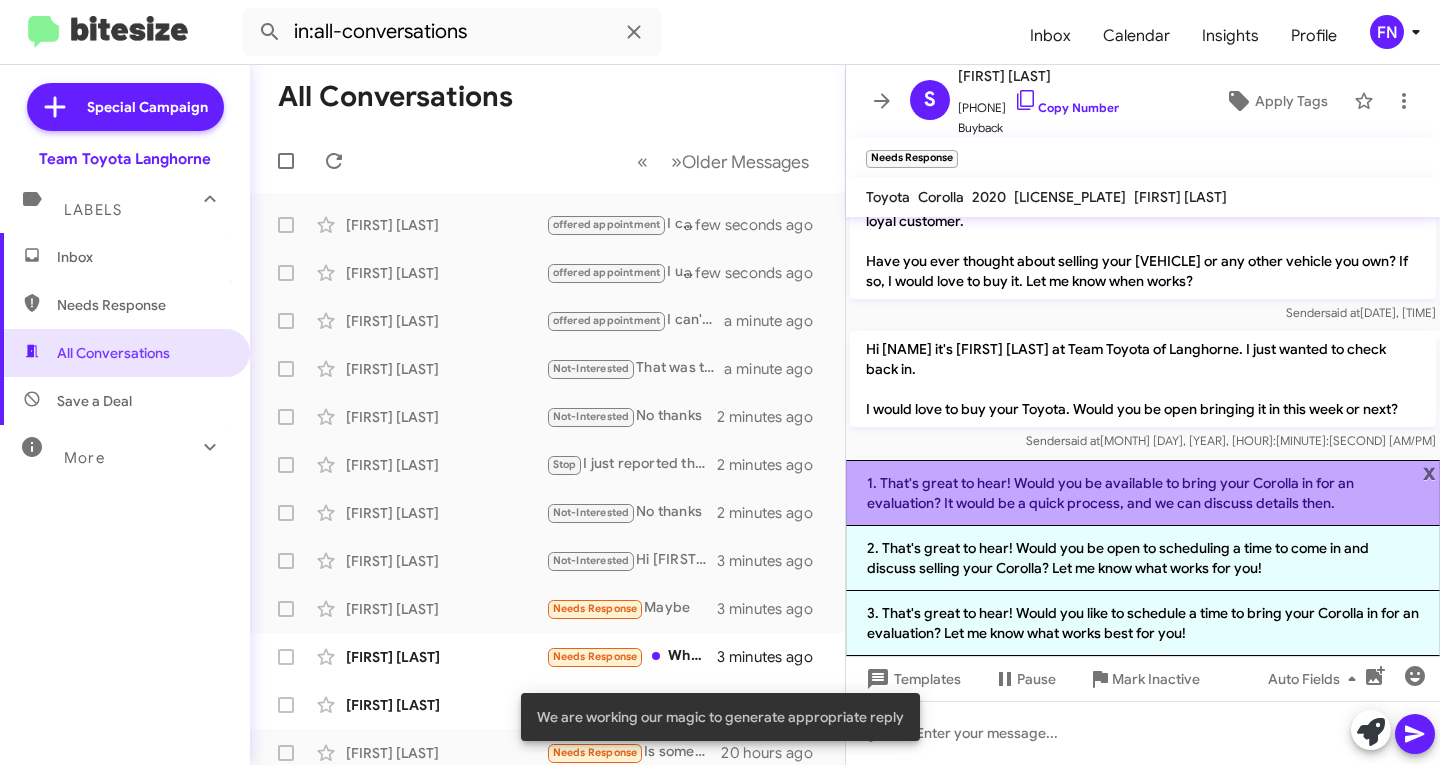 click on "1. That's great to hear! Would you be available to bring your Corolla in for an evaluation? It would be a quick process, and we can discuss details then." 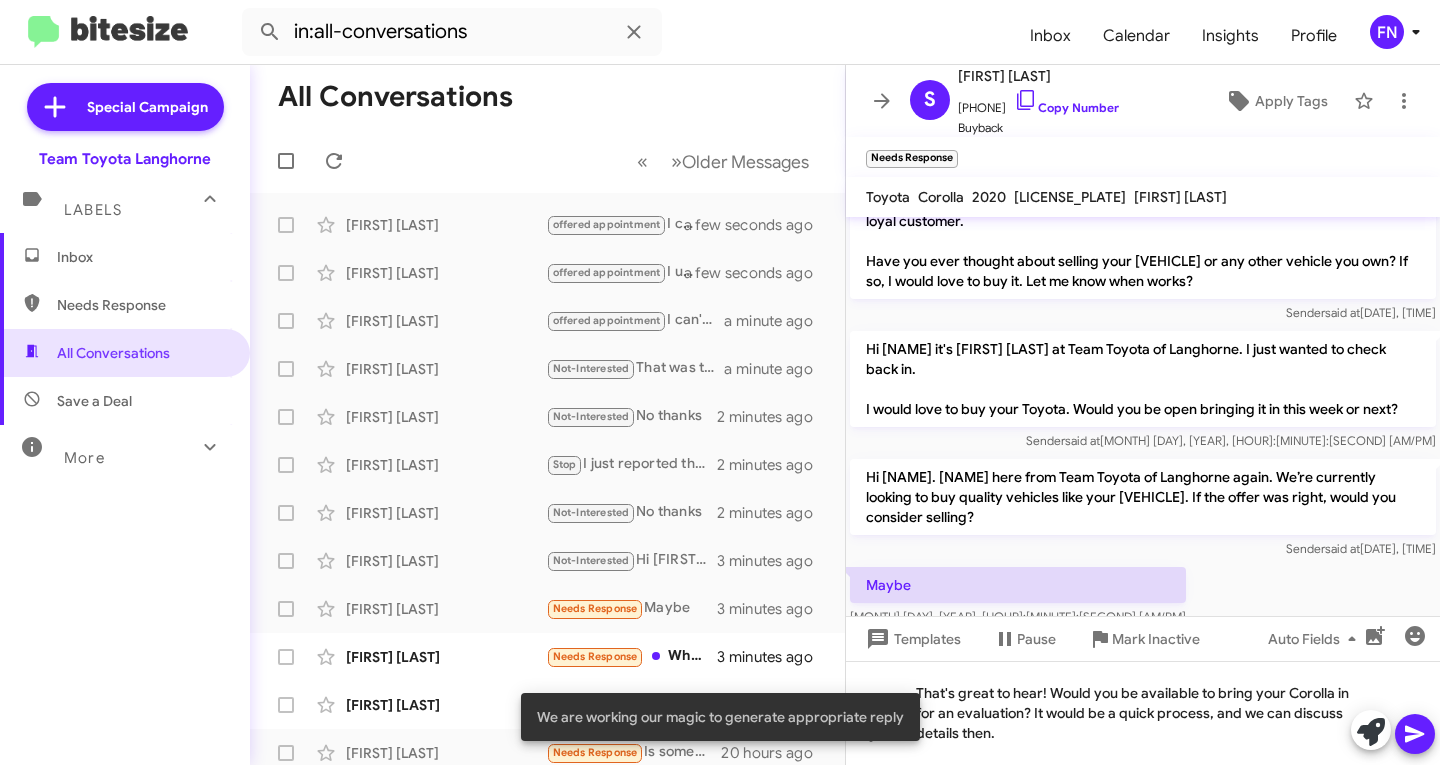 click 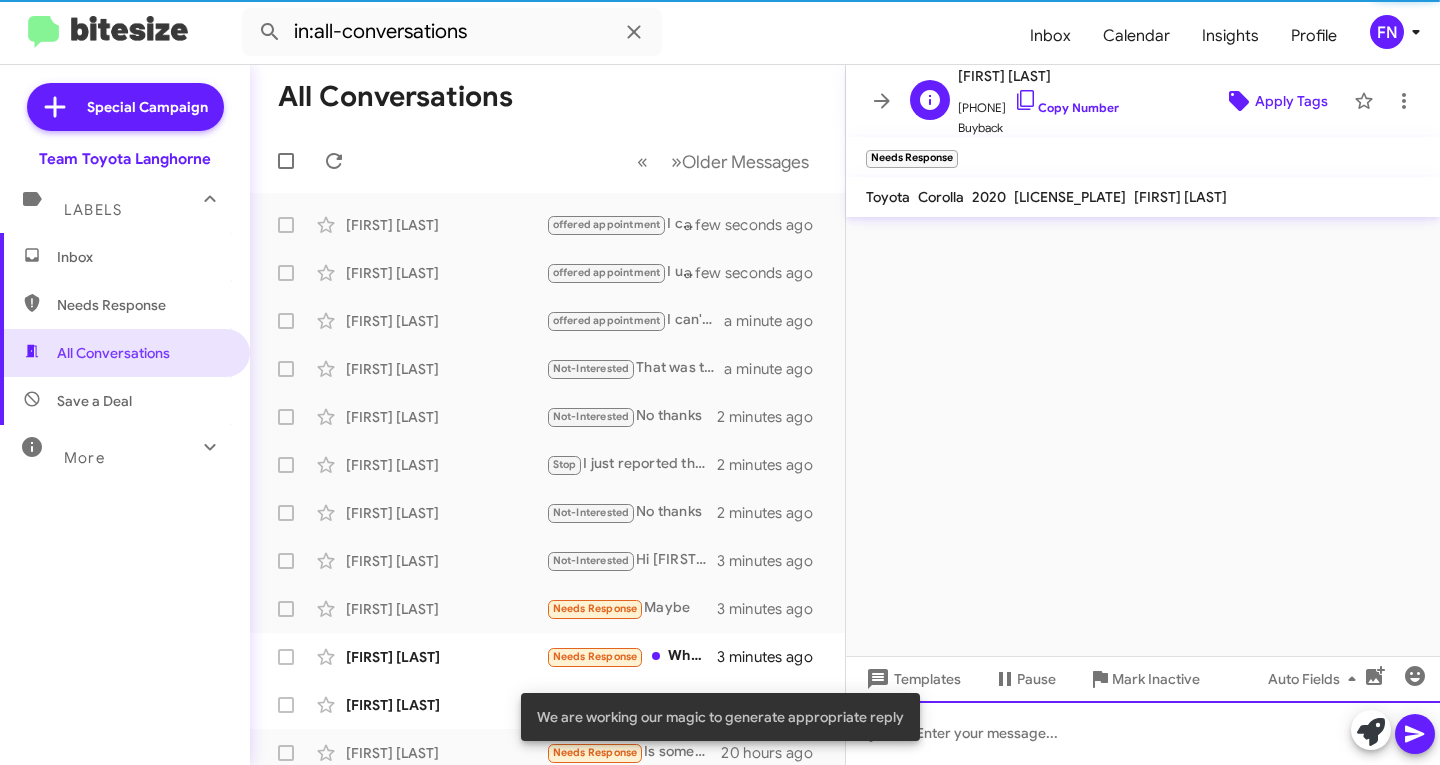 scroll, scrollTop: 0, scrollLeft: 0, axis: both 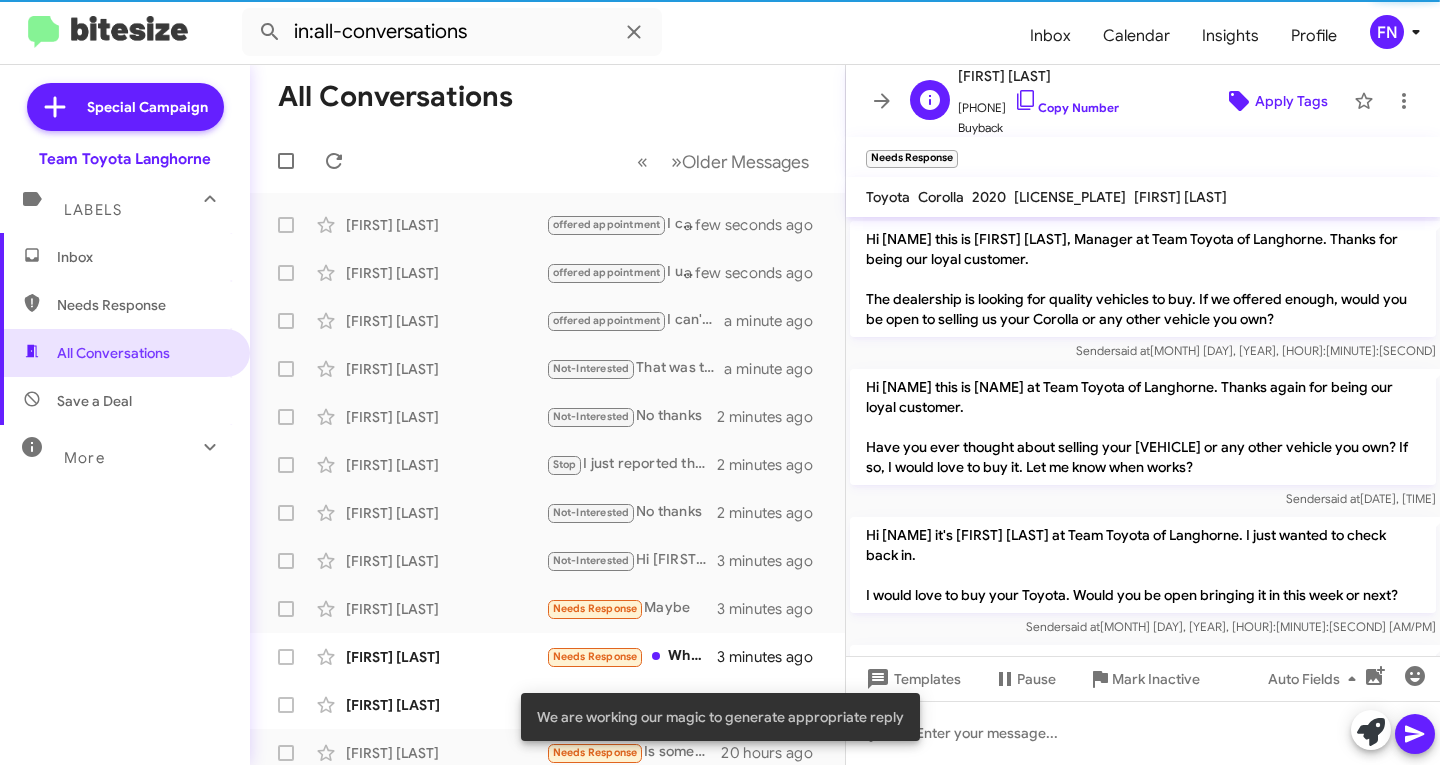 click on "Apply Tags" 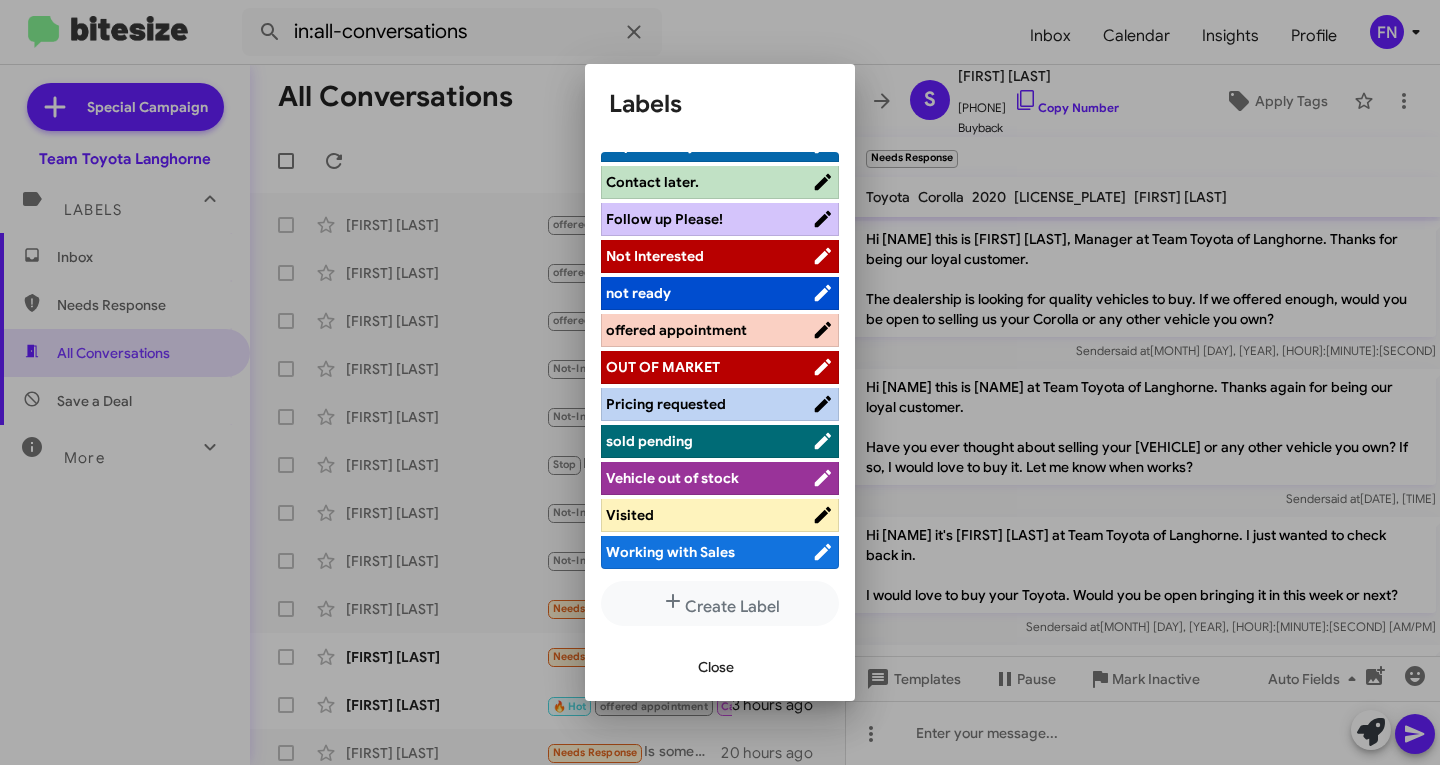 click on "offered appointment" at bounding box center (676, 330) 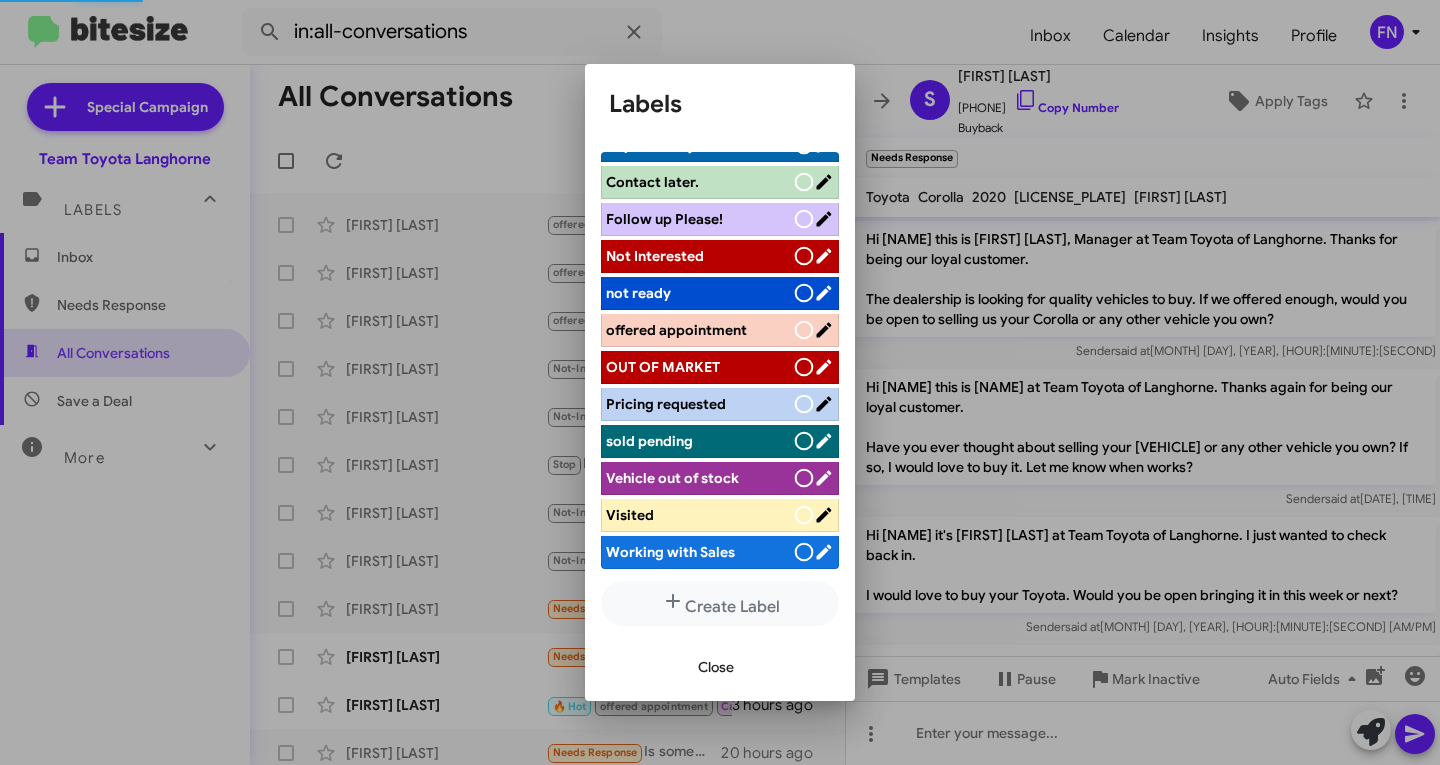 scroll, scrollTop: 283, scrollLeft: 0, axis: vertical 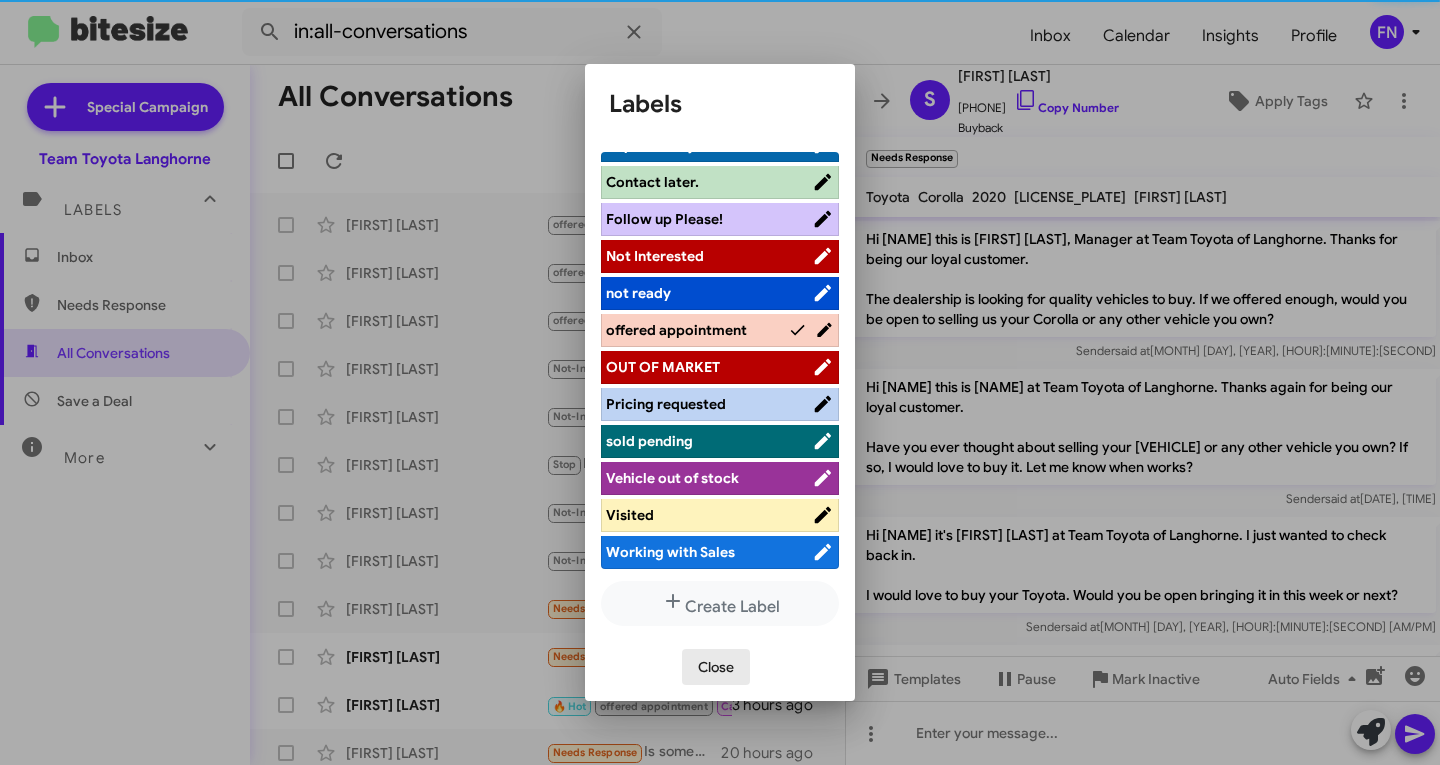 click on "Close" at bounding box center [716, 667] 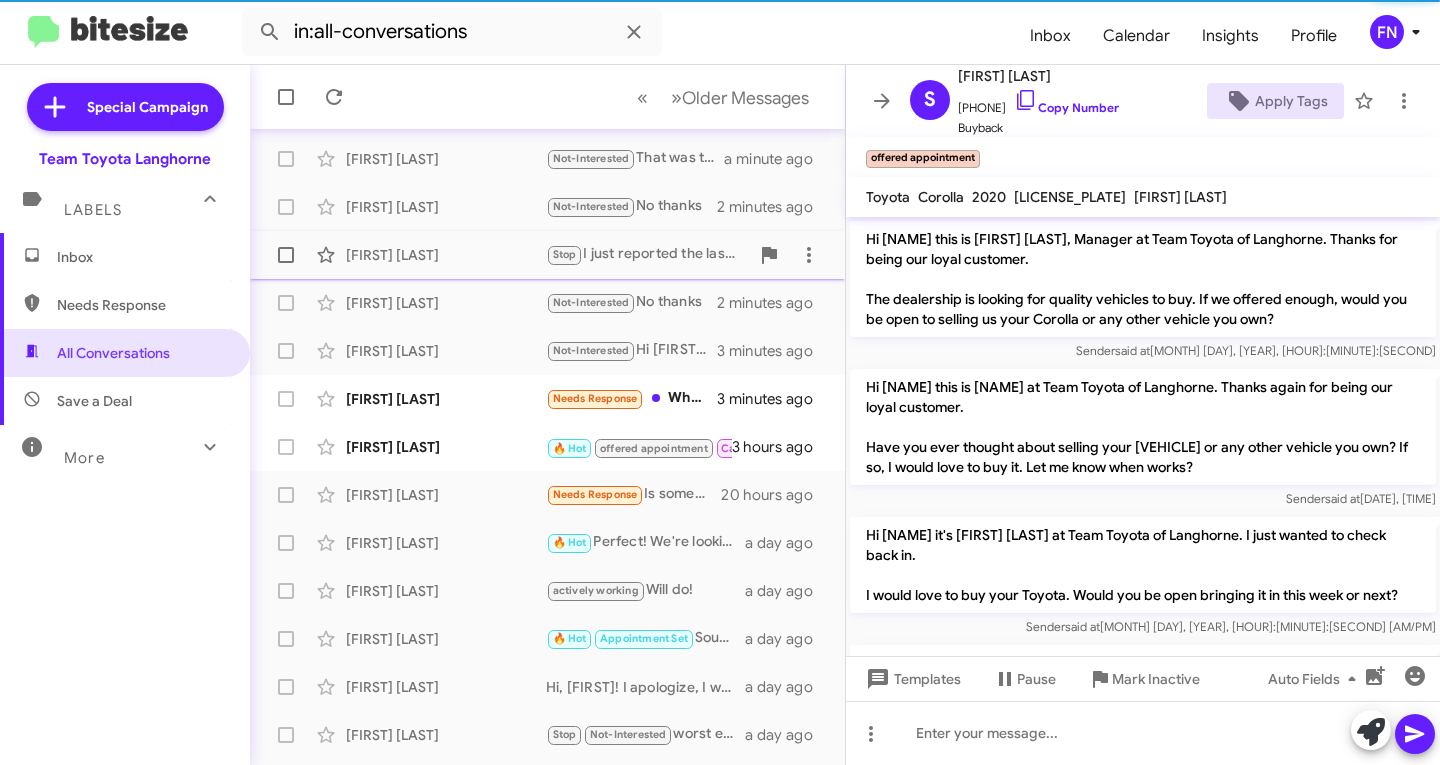 scroll, scrollTop: 396, scrollLeft: 0, axis: vertical 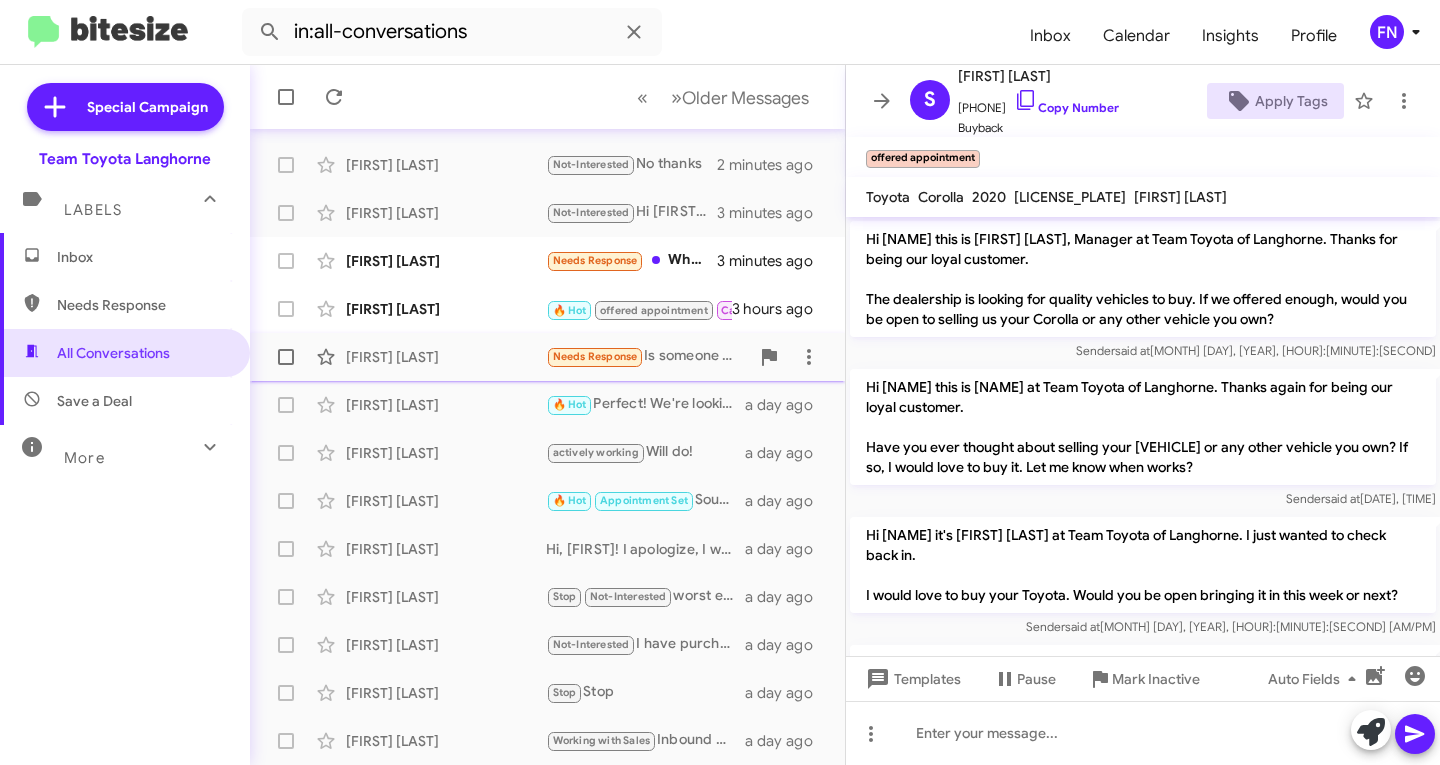 click on "[FIRST] [LAST]  Needs Response   Is someone able to help me with financeing online and can you send me link to vehicle please.   20 hours ago" 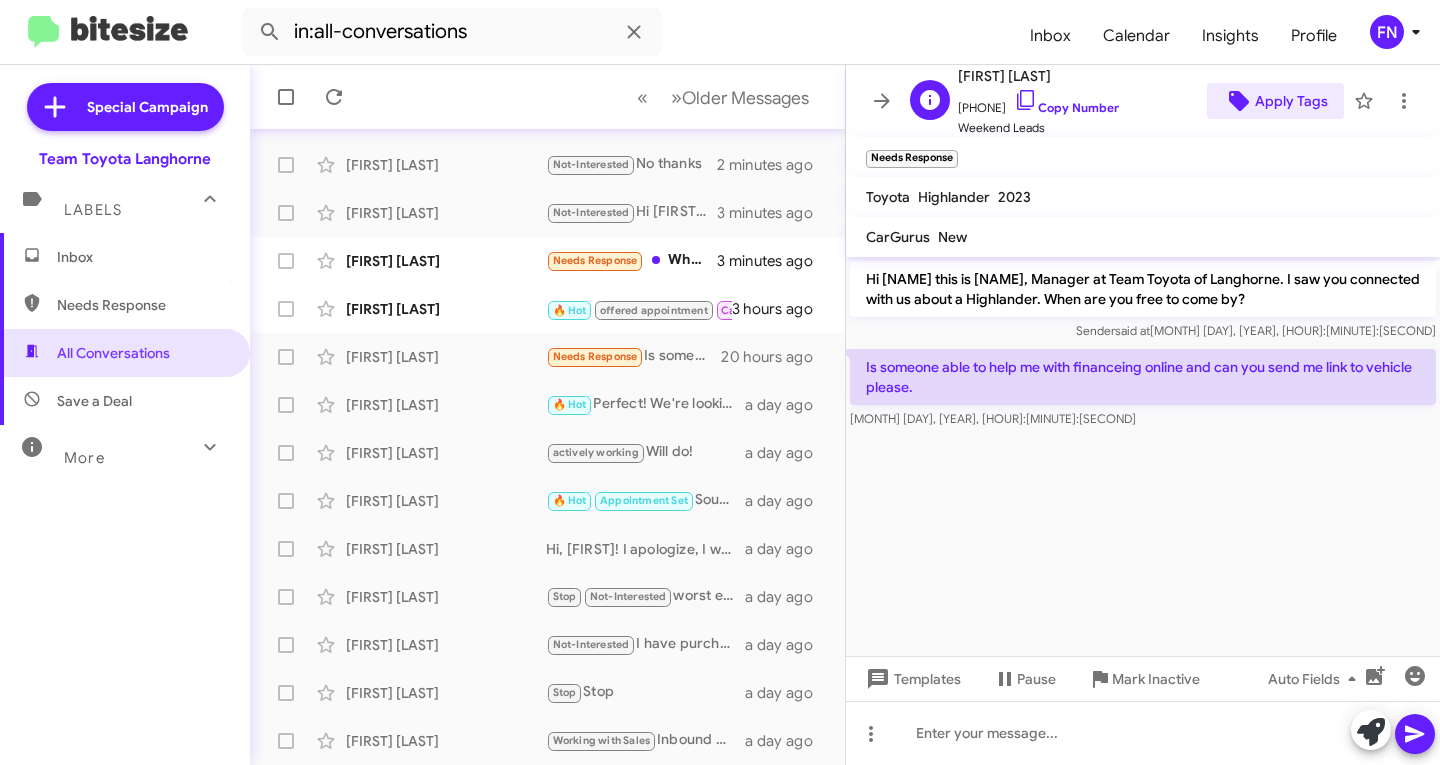 click on "Apply Tags" 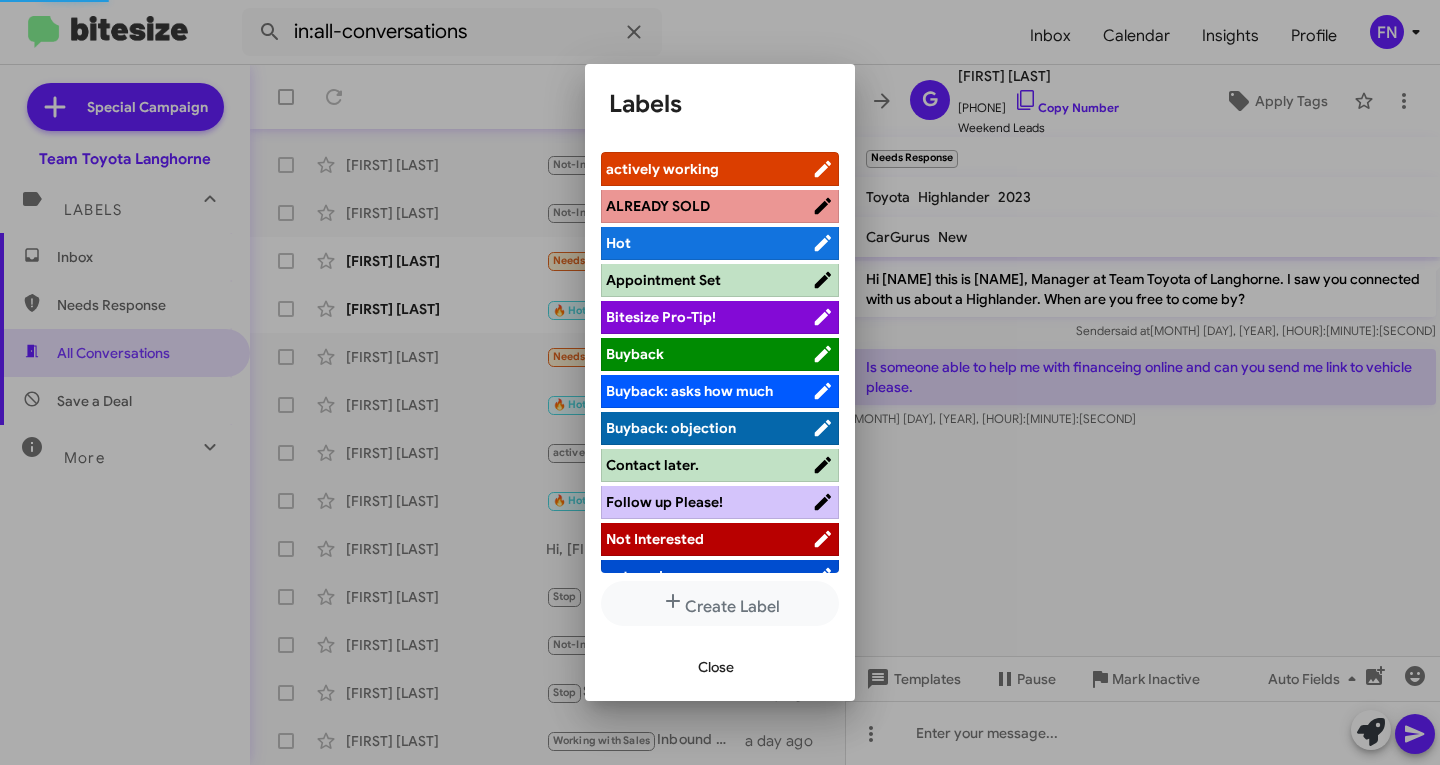 click at bounding box center (720, 382) 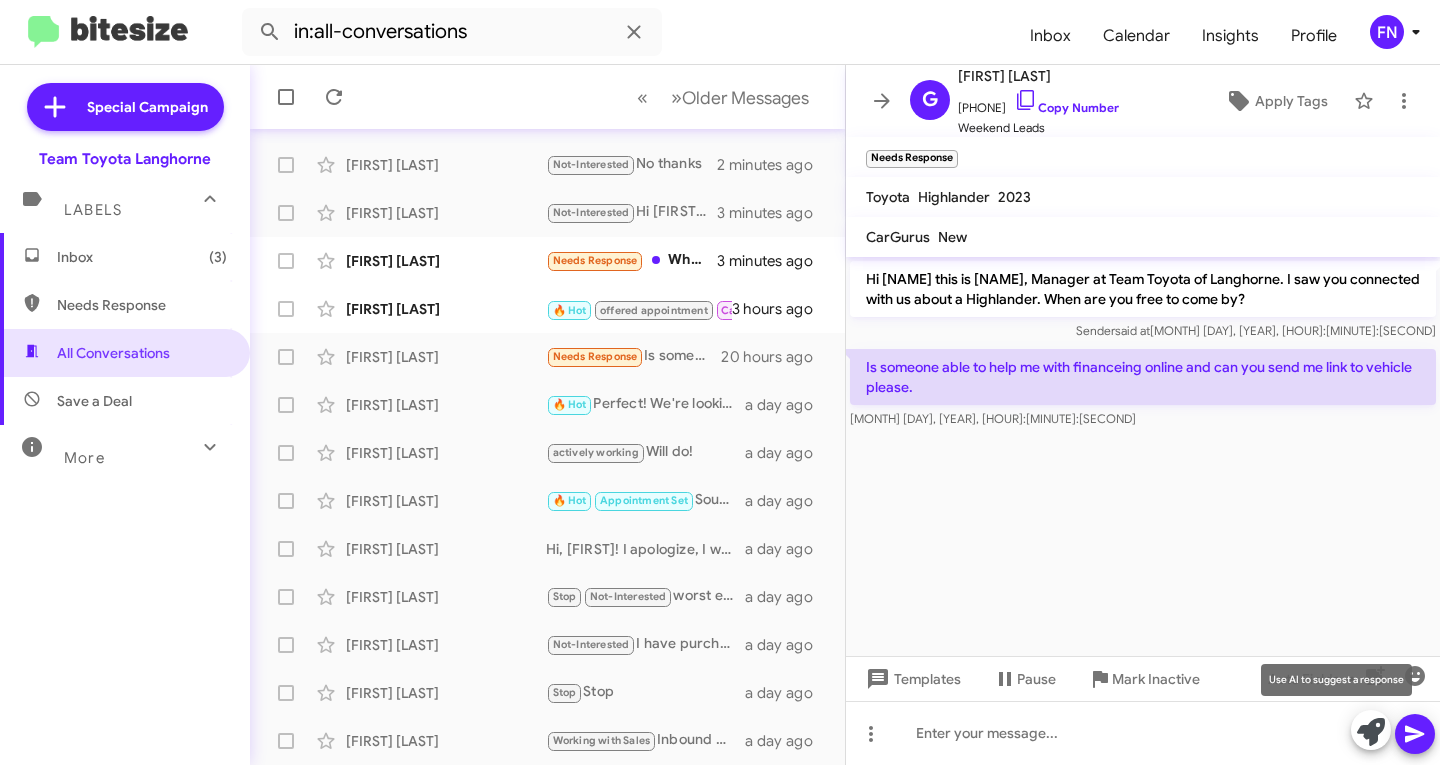 click 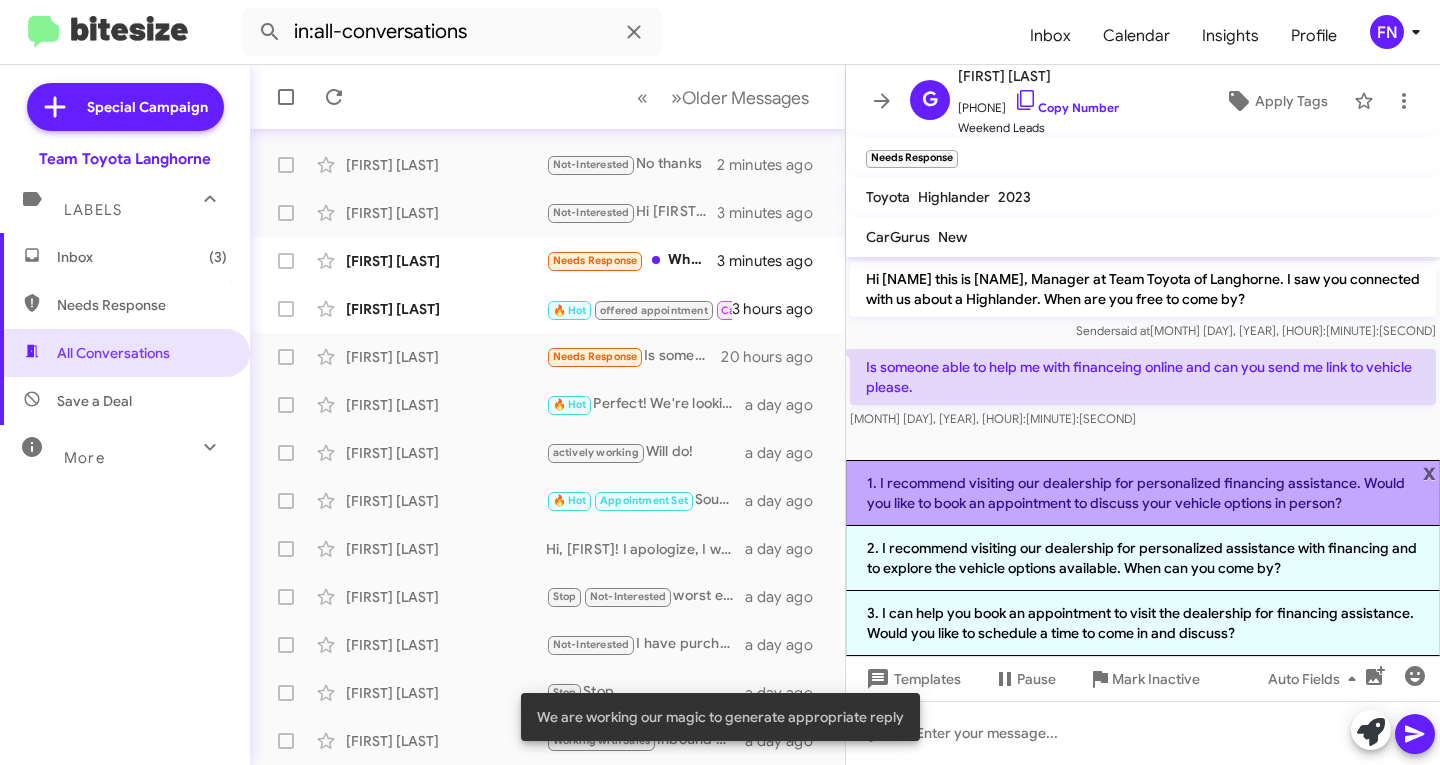click on "1. I recommend visiting our dealership for personalized financing assistance. Would you like to book an appointment to discuss your vehicle options in person?" 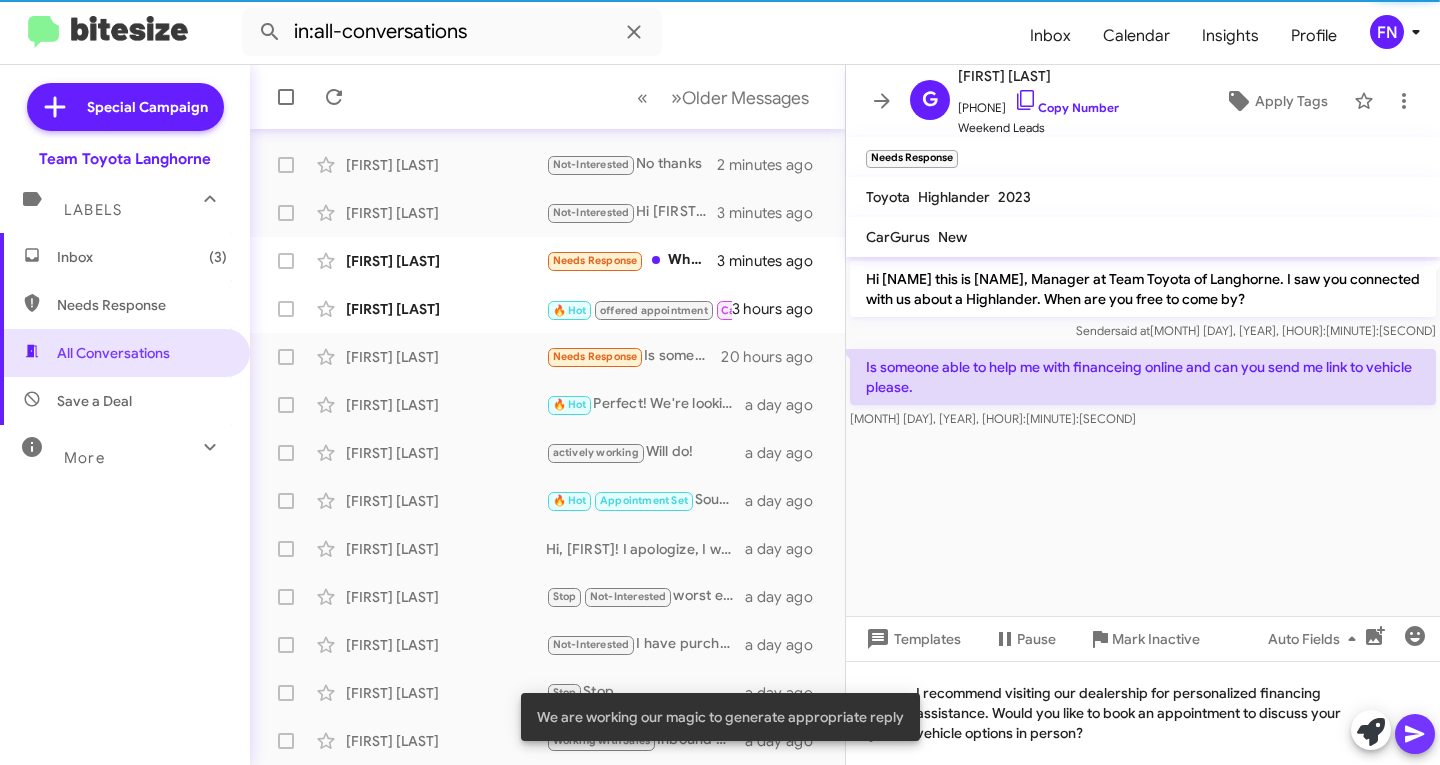 click 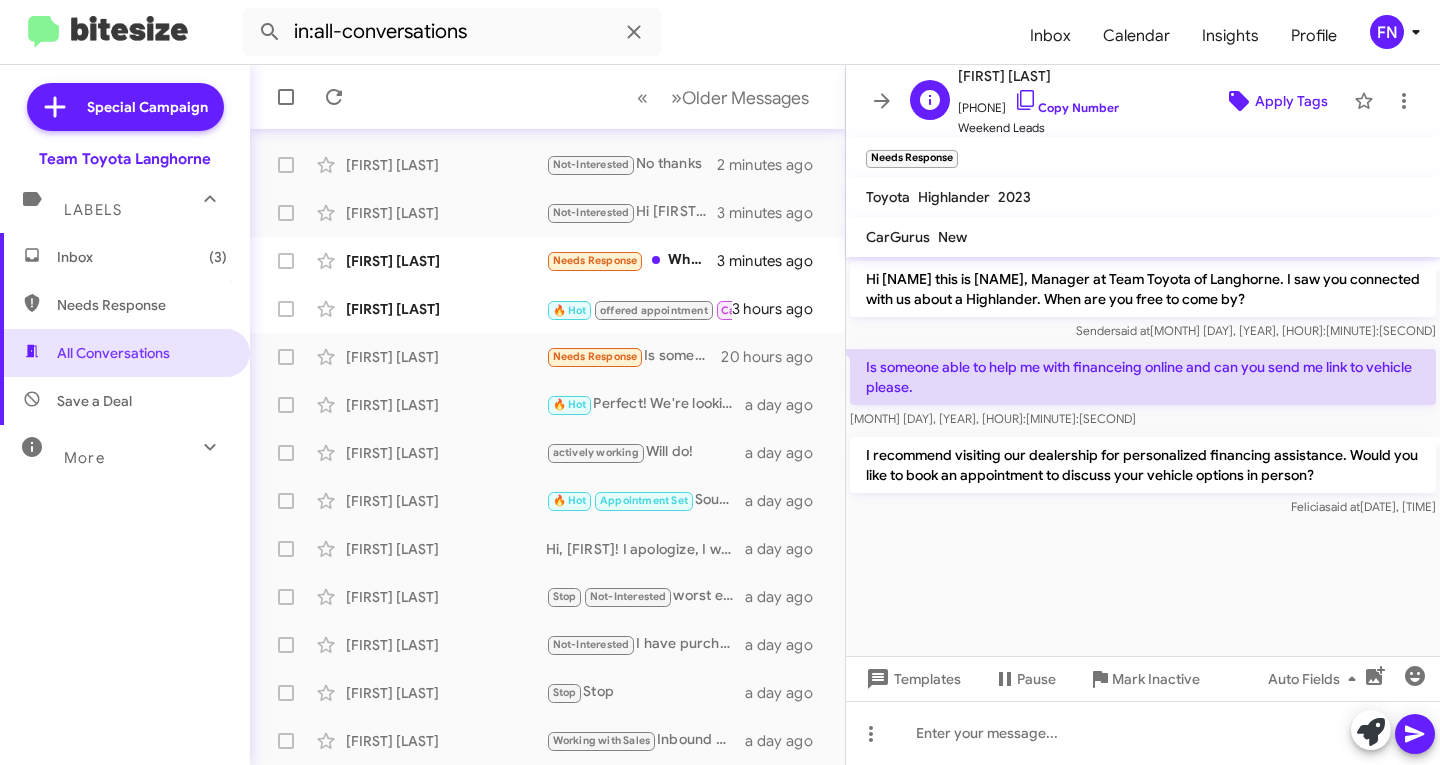 click on "Apply Tags" 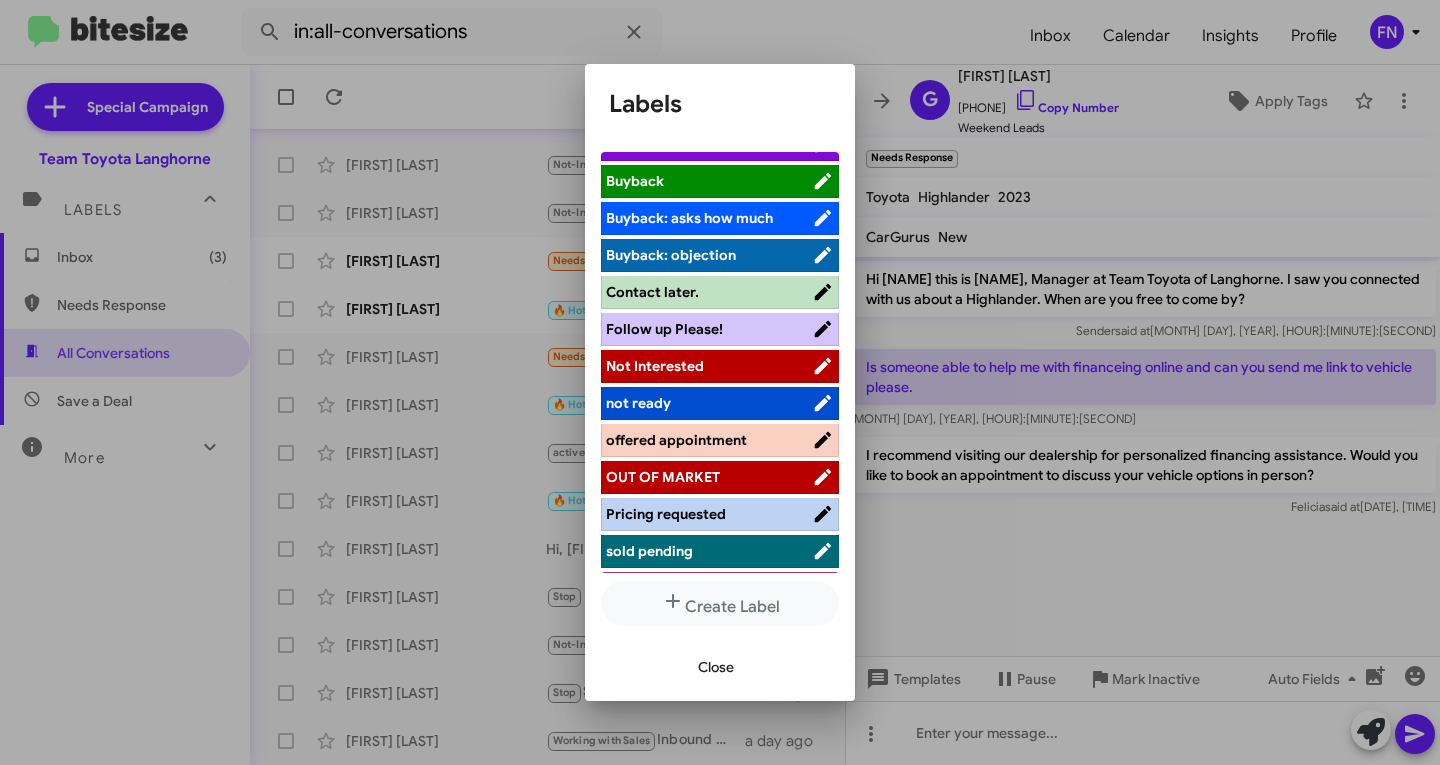 scroll, scrollTop: 283, scrollLeft: 0, axis: vertical 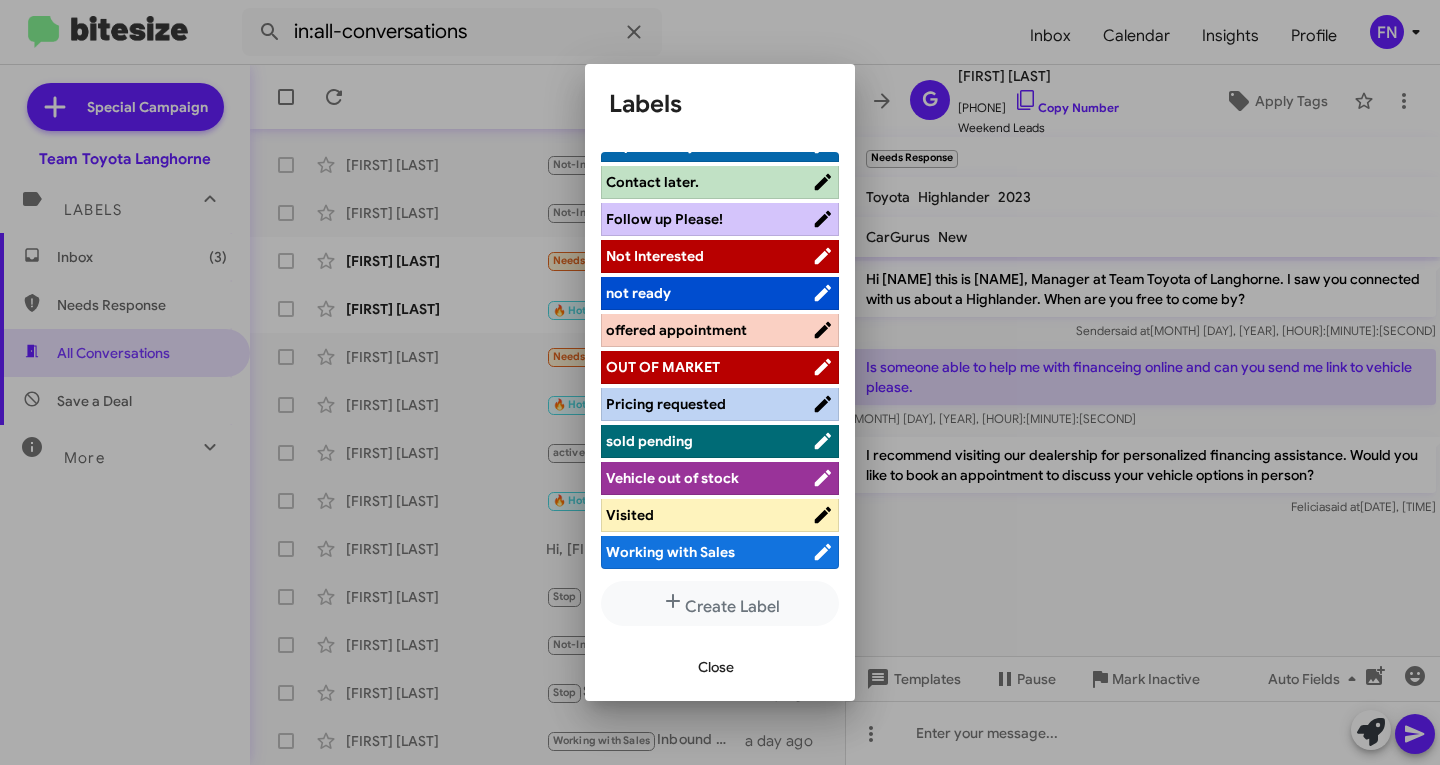 click on "not ready" at bounding box center [720, 293] 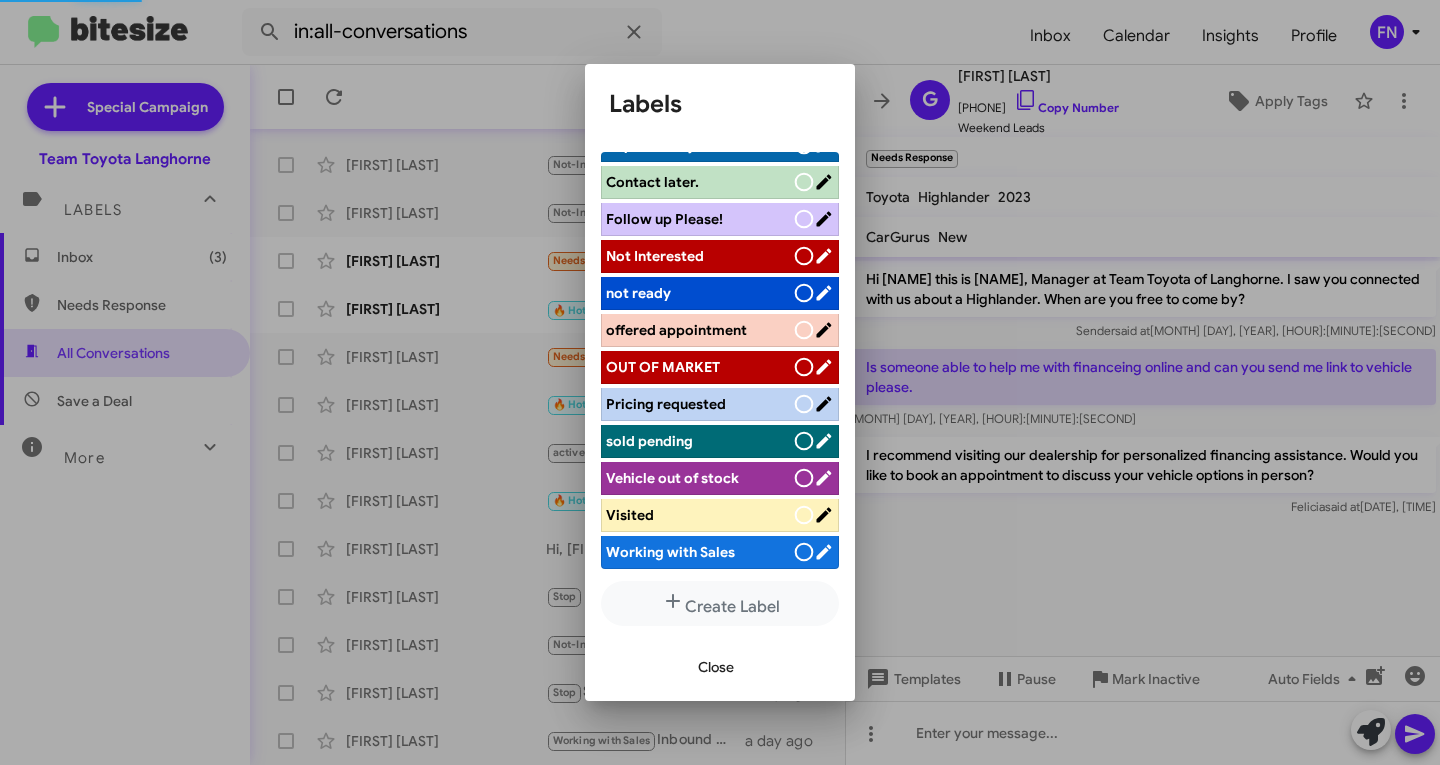 scroll, scrollTop: 283, scrollLeft: 0, axis: vertical 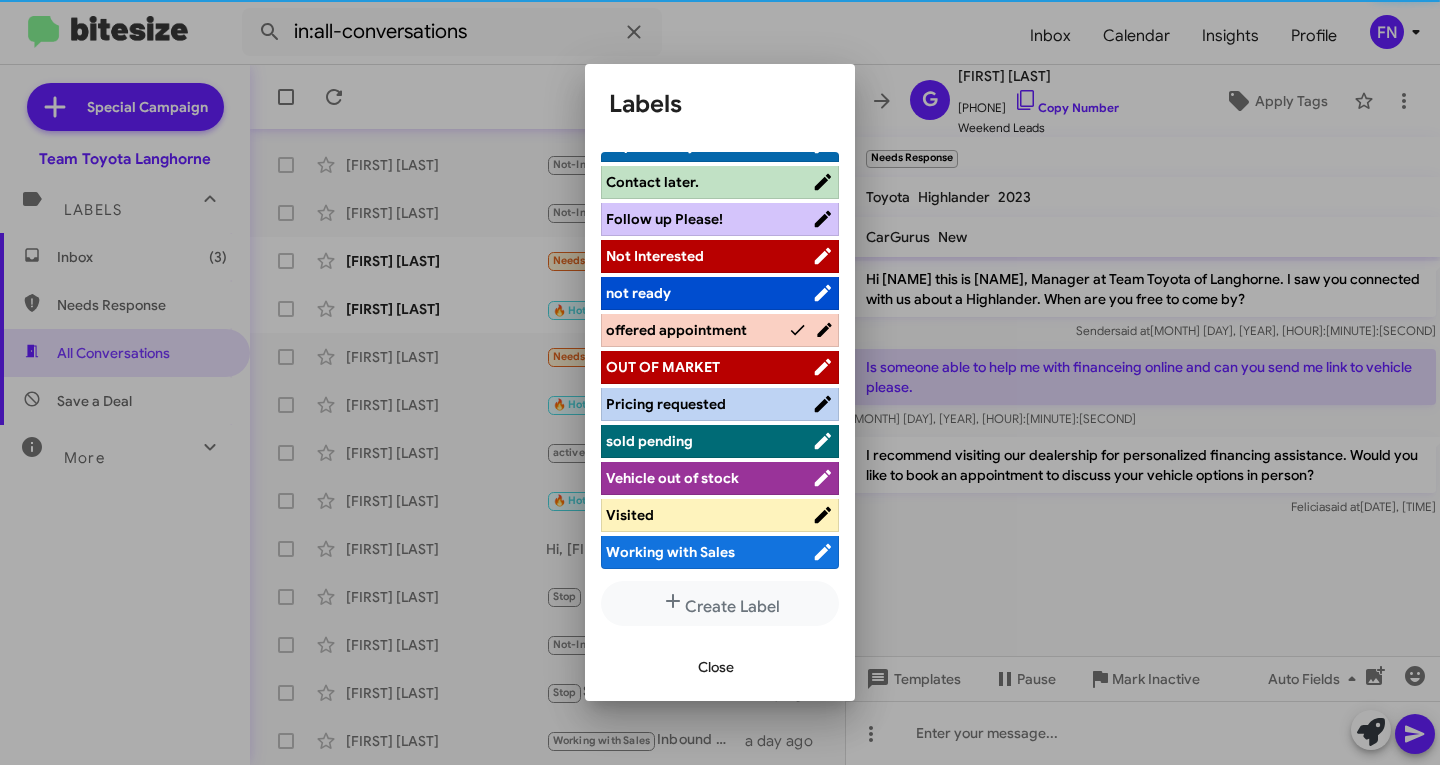 click on "Close" at bounding box center (716, 667) 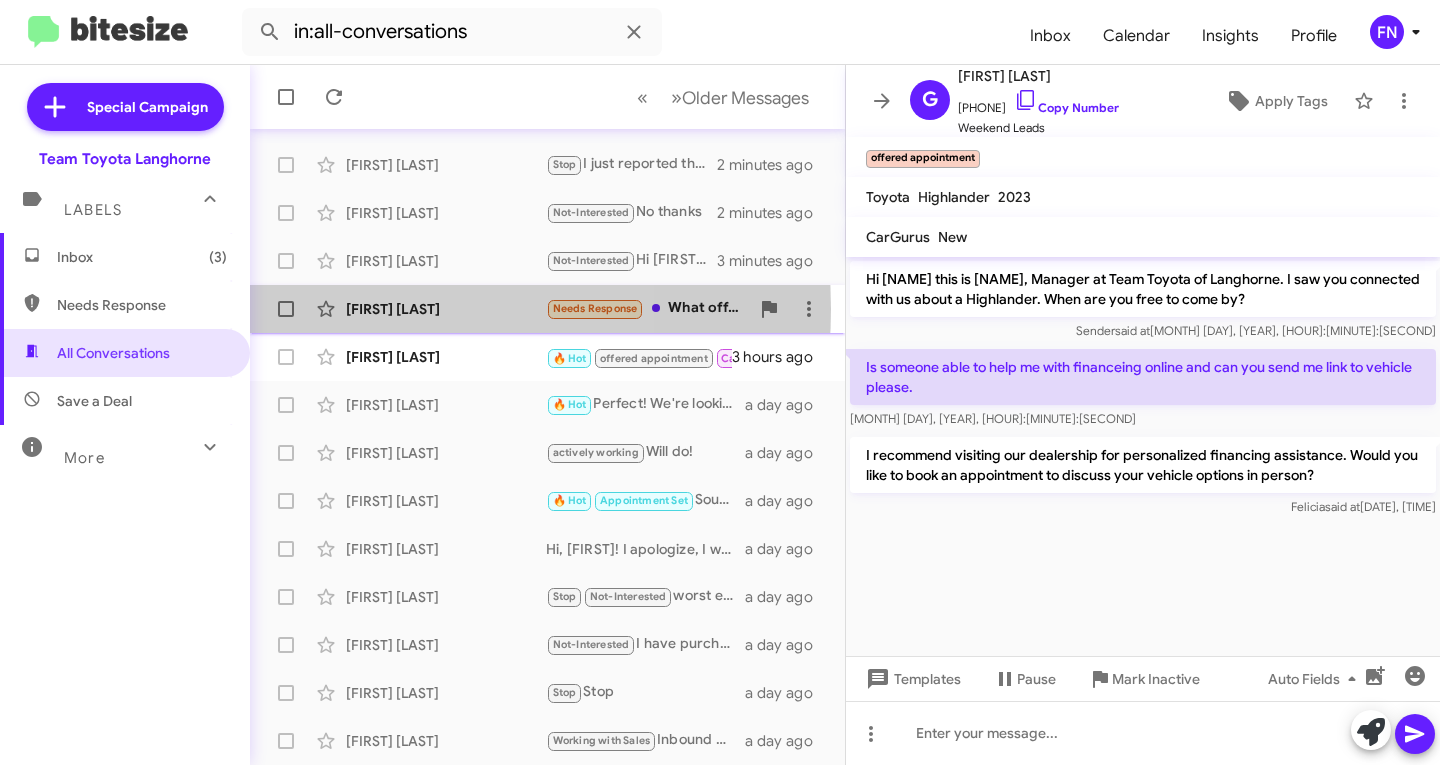 click on "[FIRST] [LAST]" 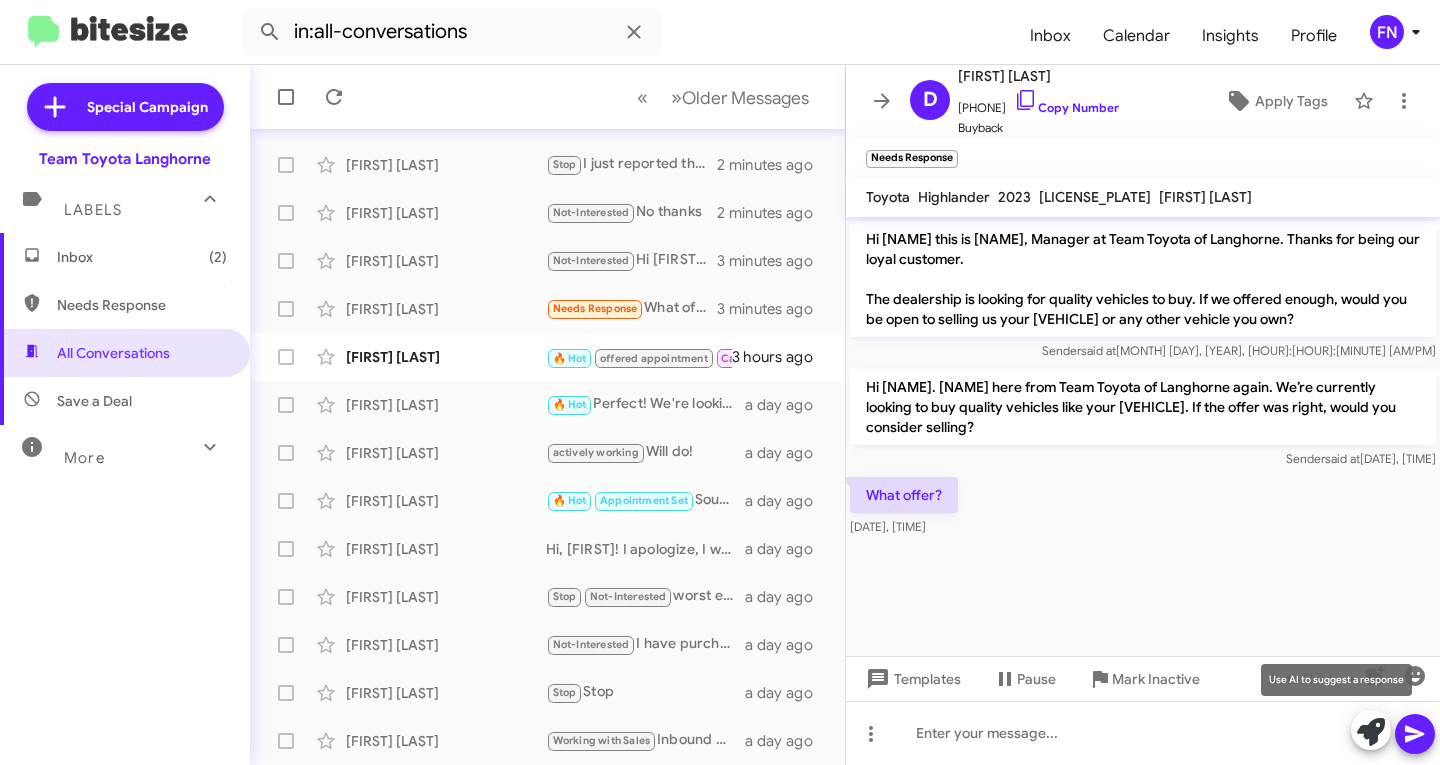 click 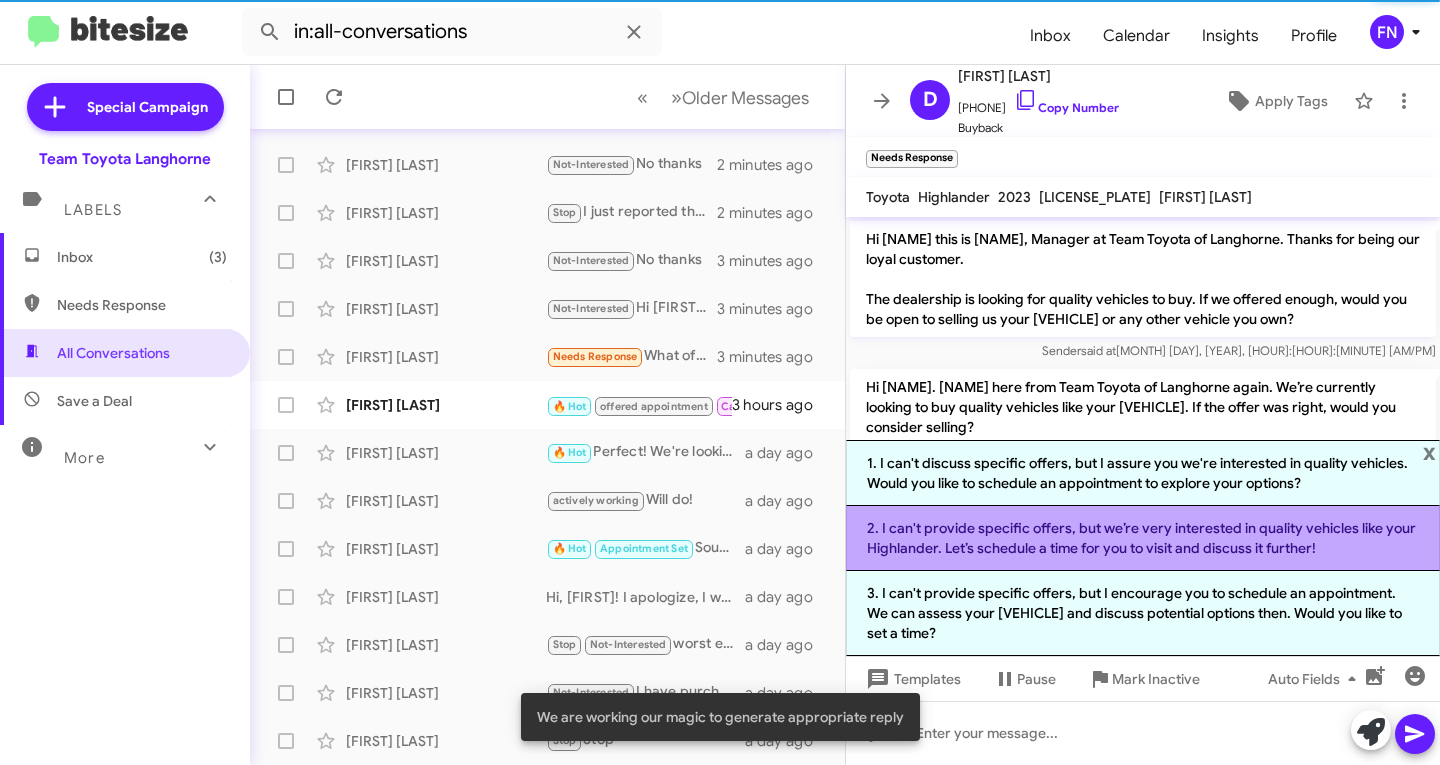 click on "2. I can't provide specific offers, but we’re very interested in quality vehicles like your Highlander. Let’s schedule a time for you to visit and discuss it further!" 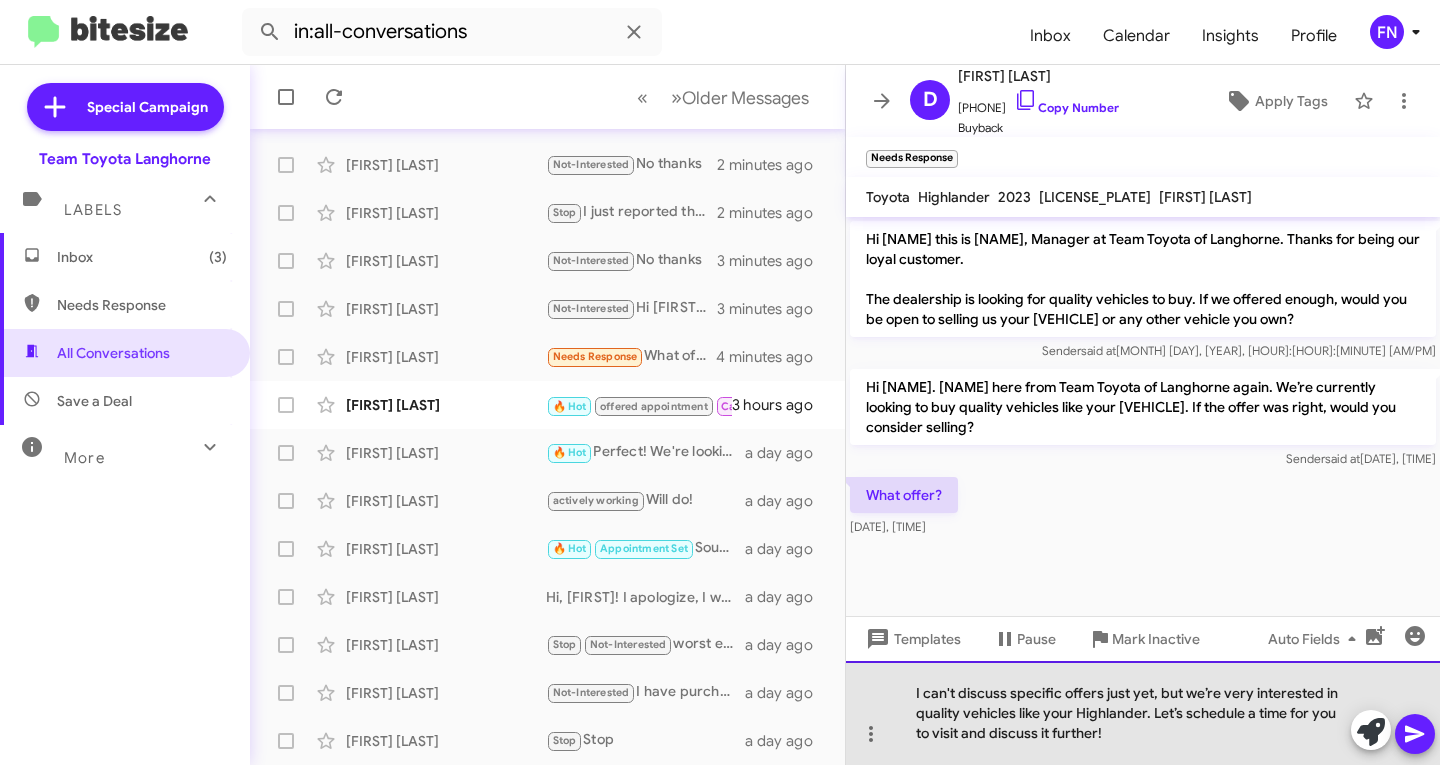 drag, startPoint x: 1197, startPoint y: 696, endPoint x: 913, endPoint y: 691, distance: 284.044 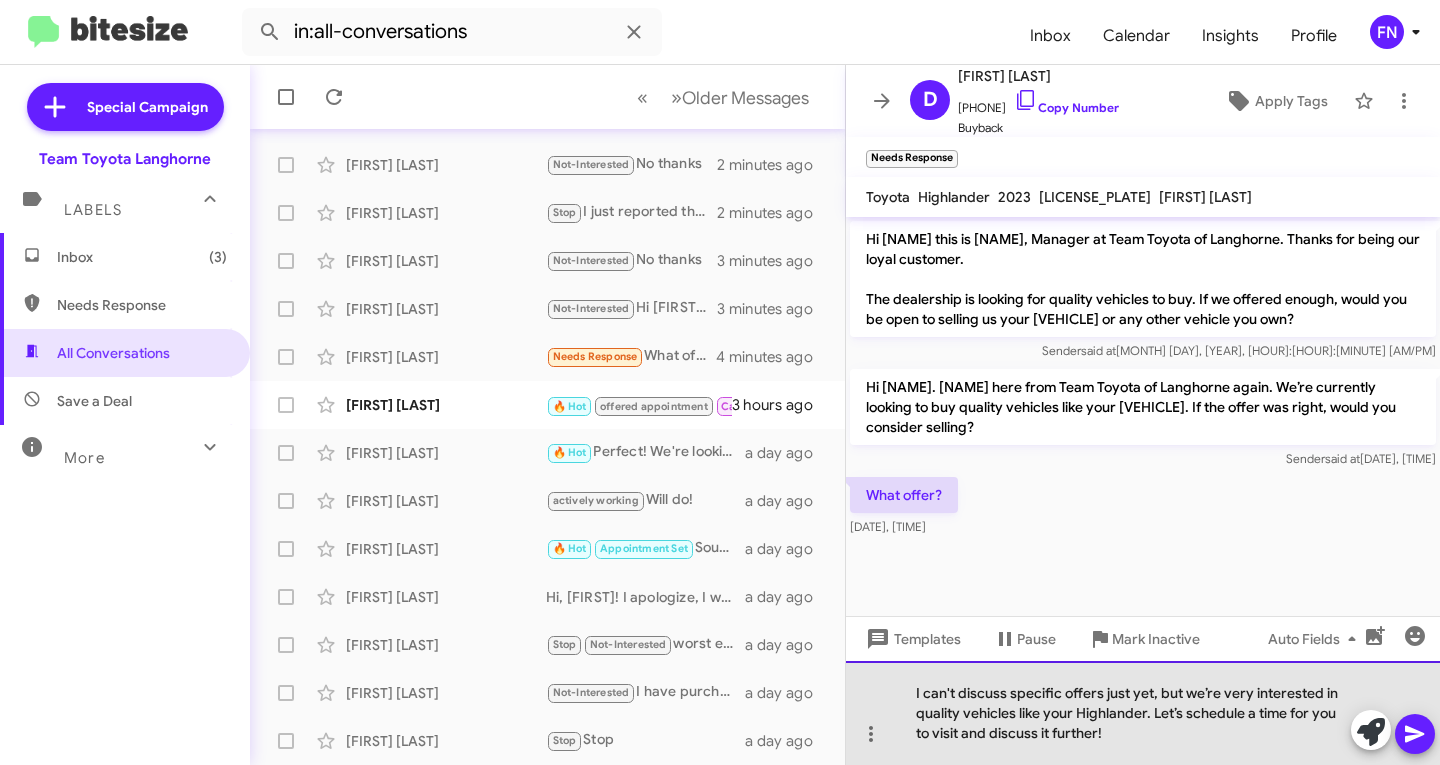 click on "I can't discuss specific offers just yet, but we’re very interested in quality vehicles like your Highlander. Let’s schedule a time for you to visit and discuss it further!" 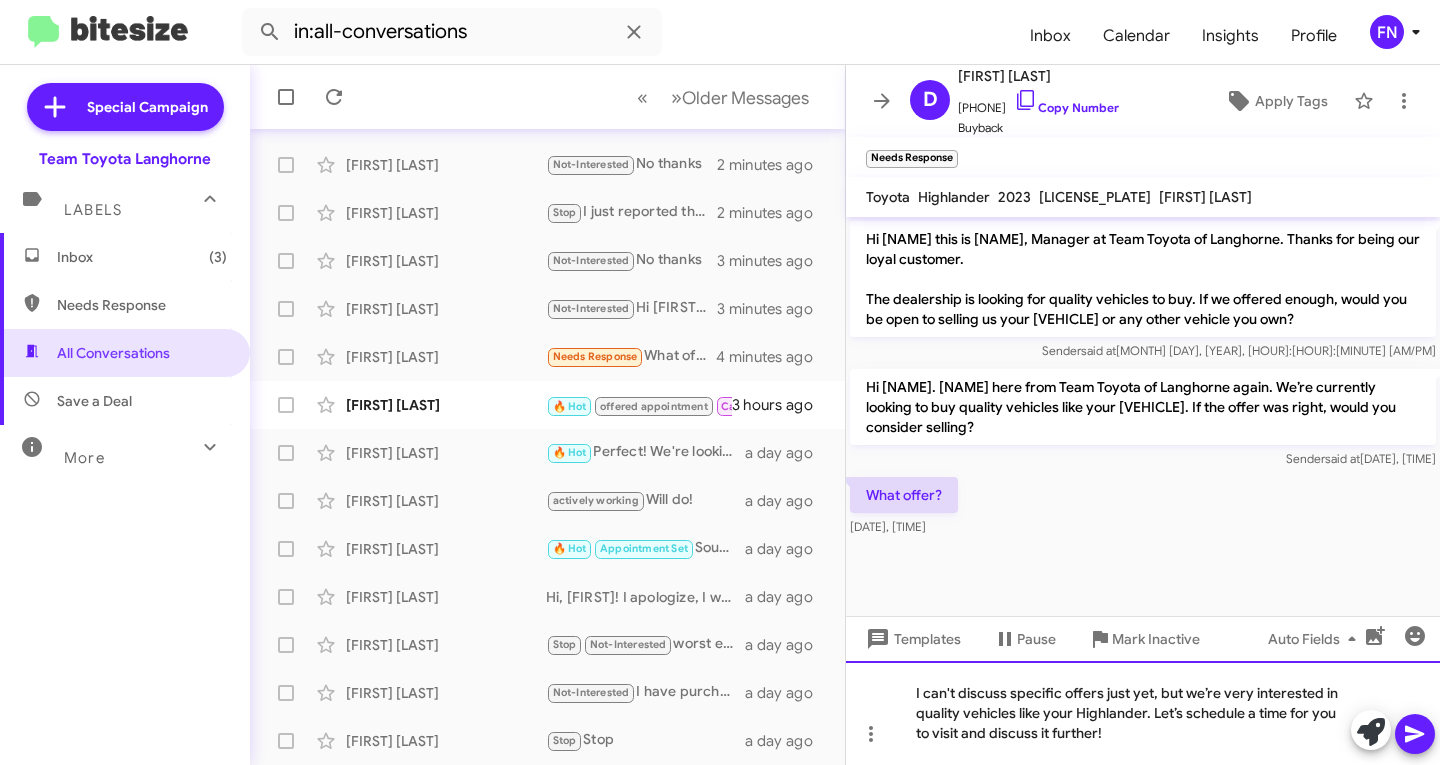 type 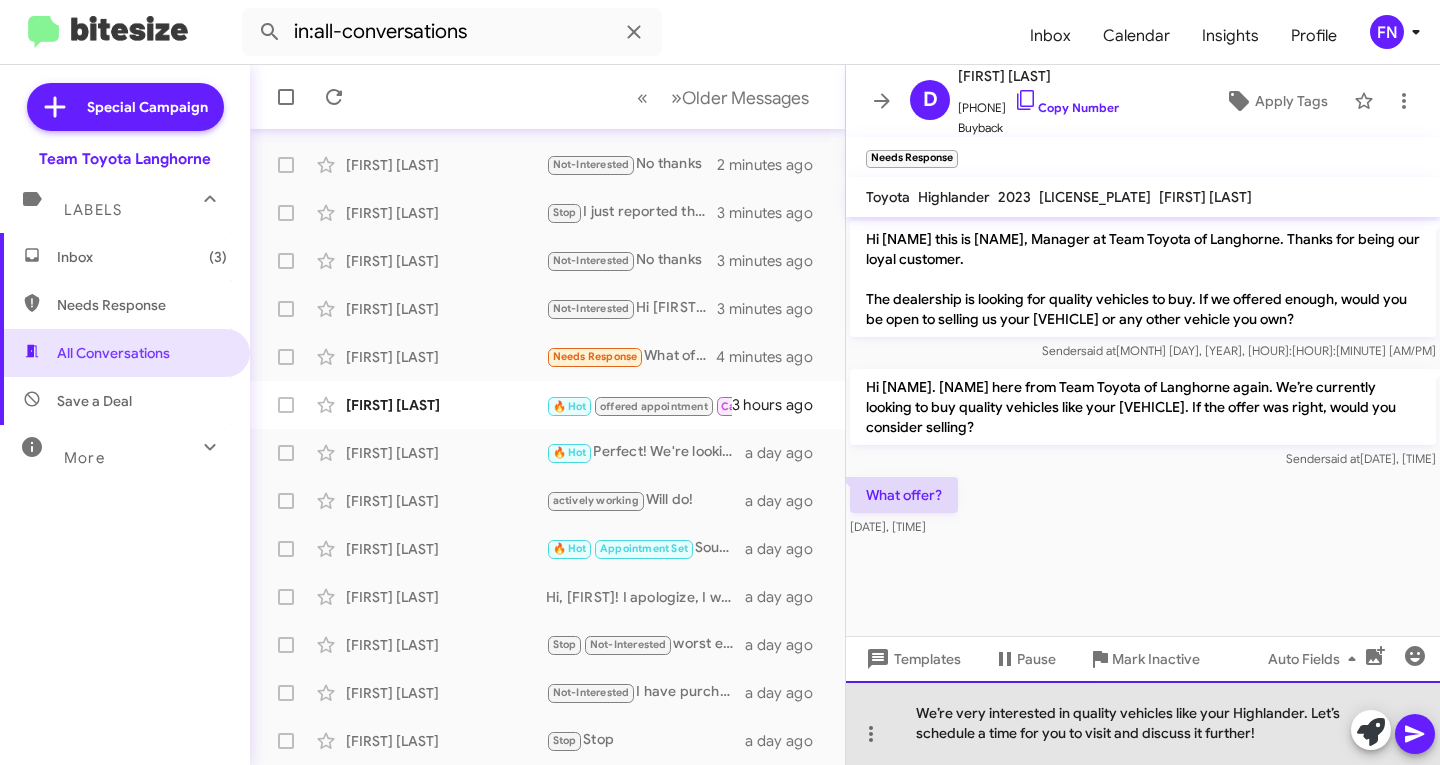 click on "We’re very interested in quality vehicles like your Highlander. Let’s schedule a time for you to visit and discuss it further!" 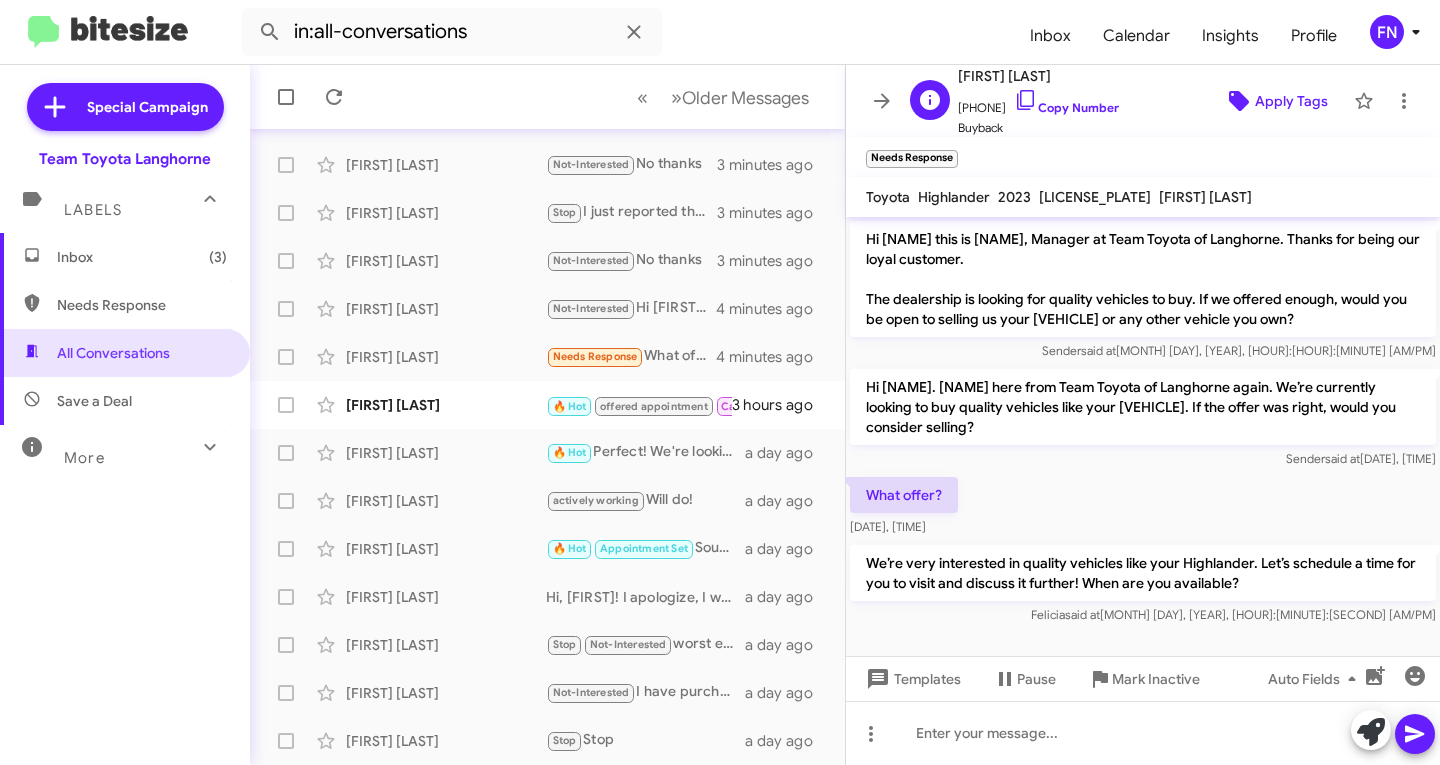 click on "Apply Tags" 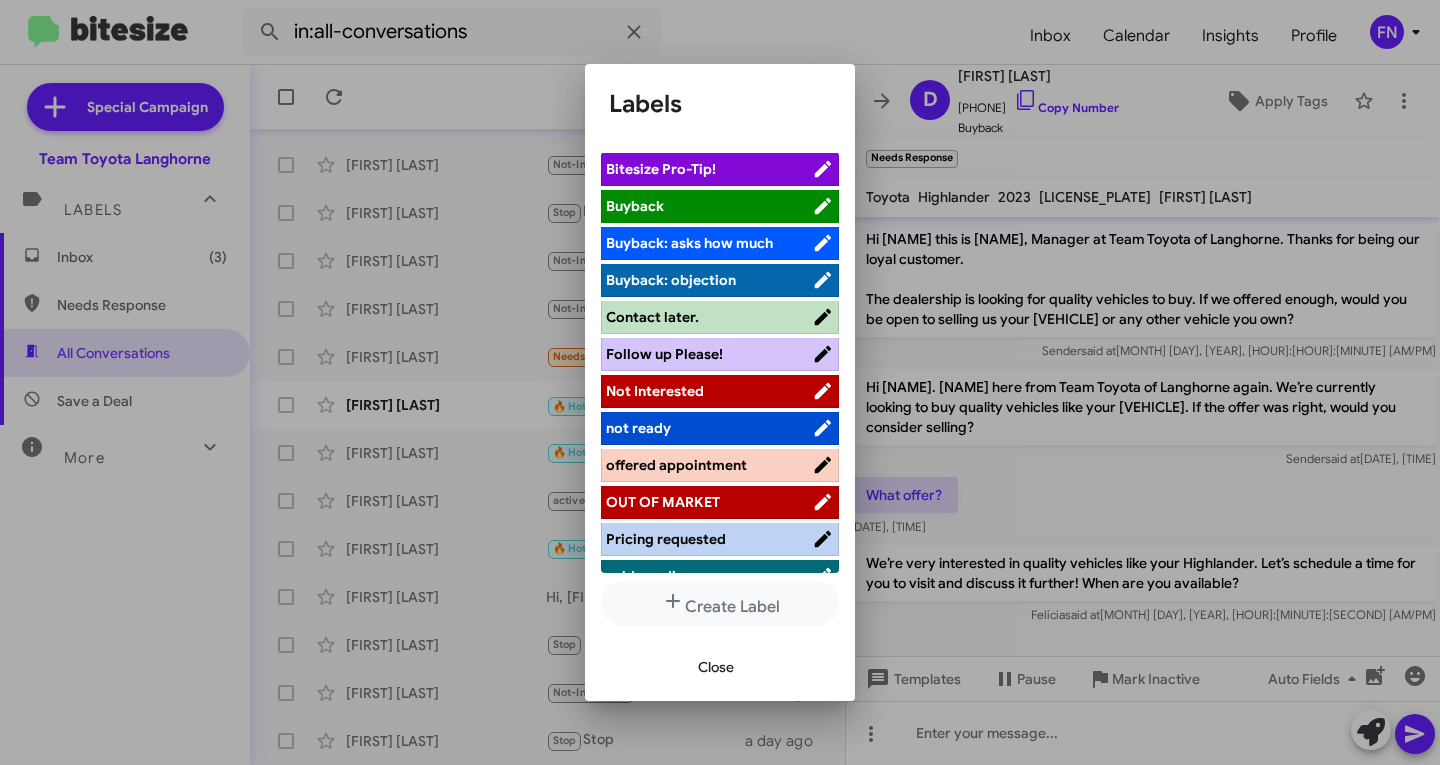 scroll, scrollTop: 283, scrollLeft: 0, axis: vertical 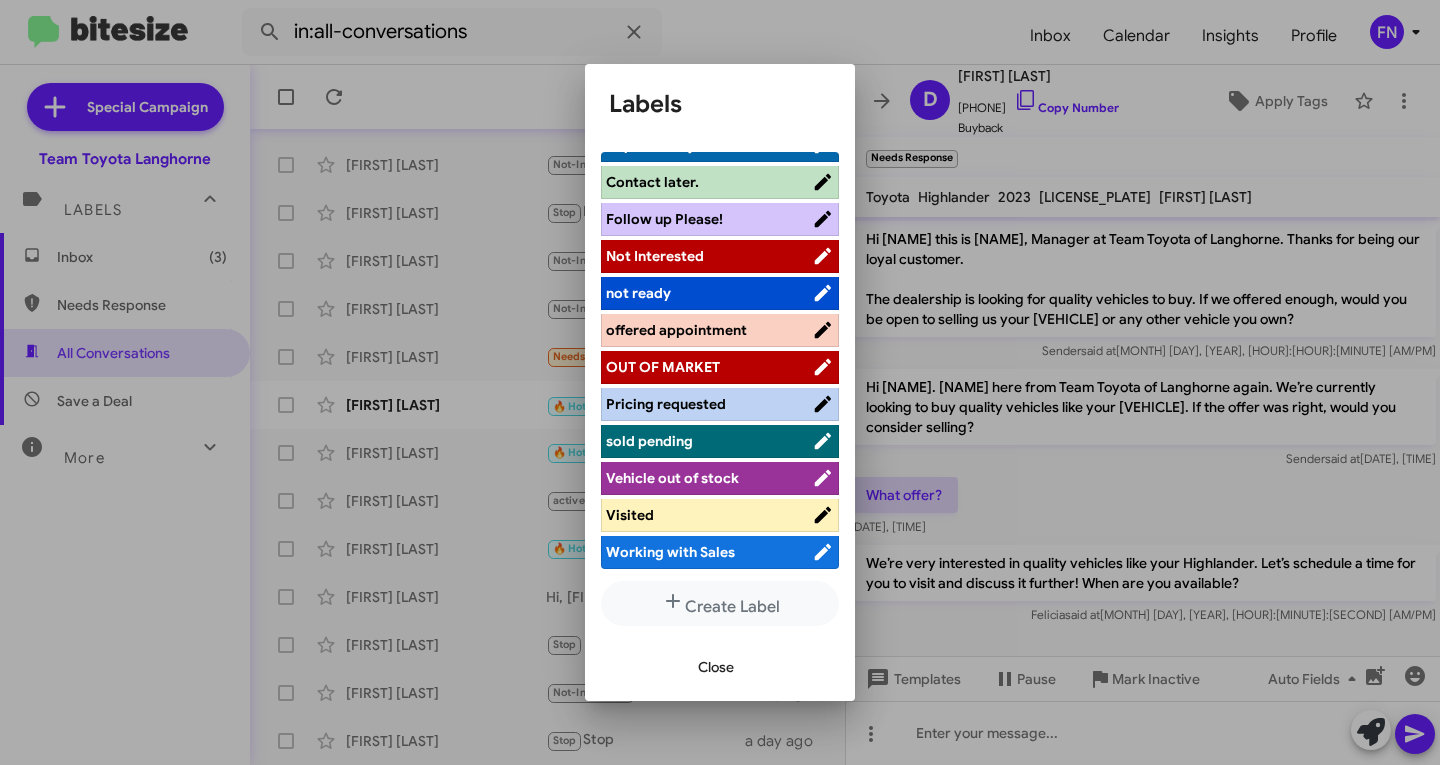 click on "offered appointment" at bounding box center (676, 330) 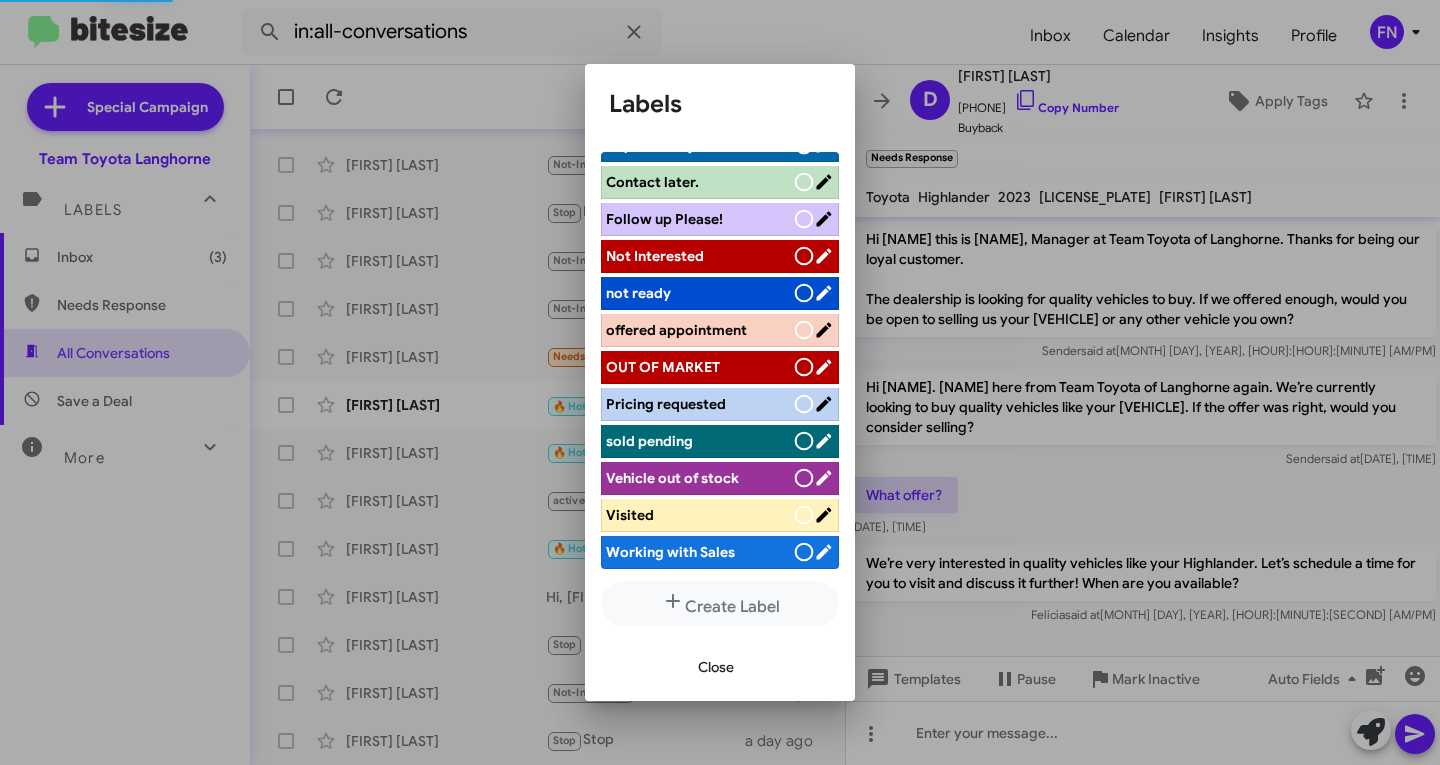 scroll, scrollTop: 283, scrollLeft: 0, axis: vertical 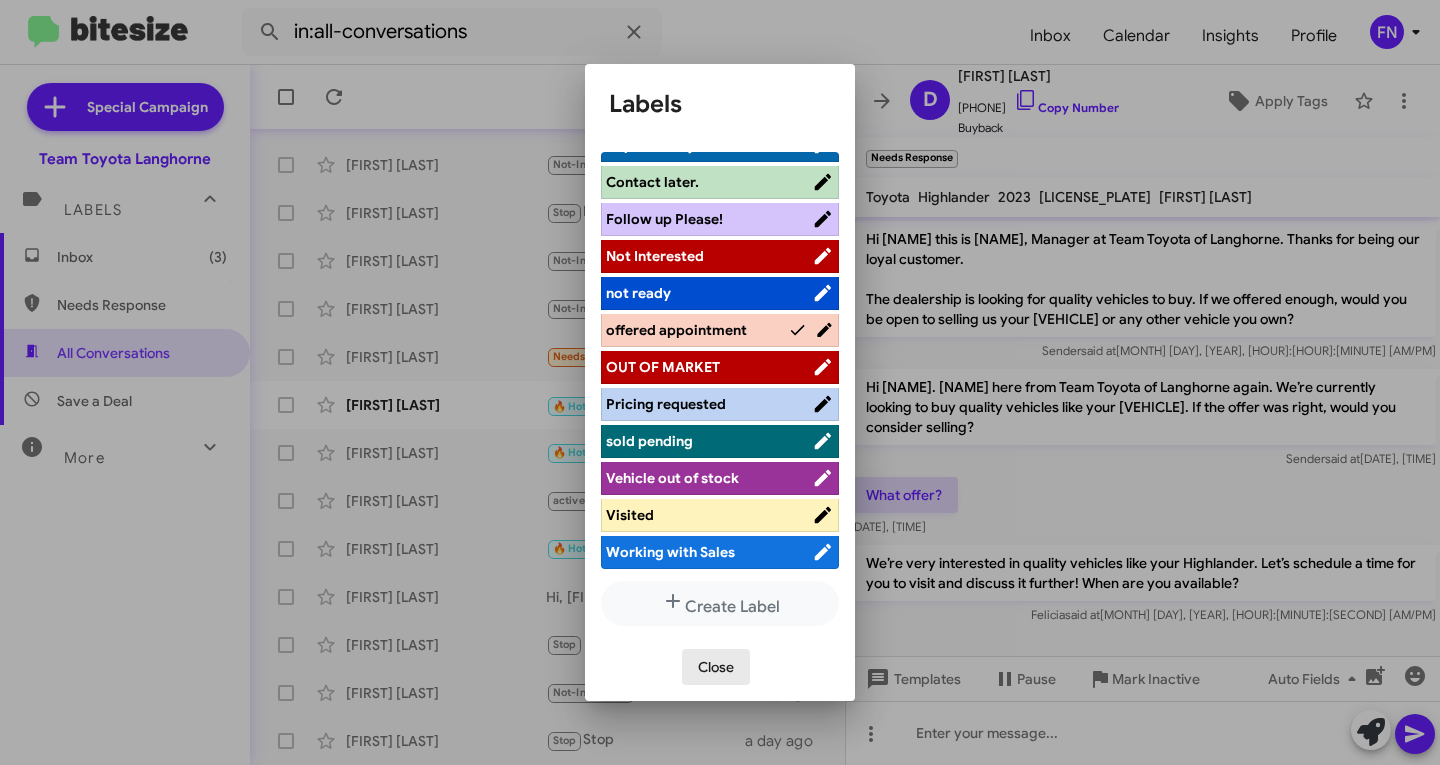 click on "Close" at bounding box center (716, 667) 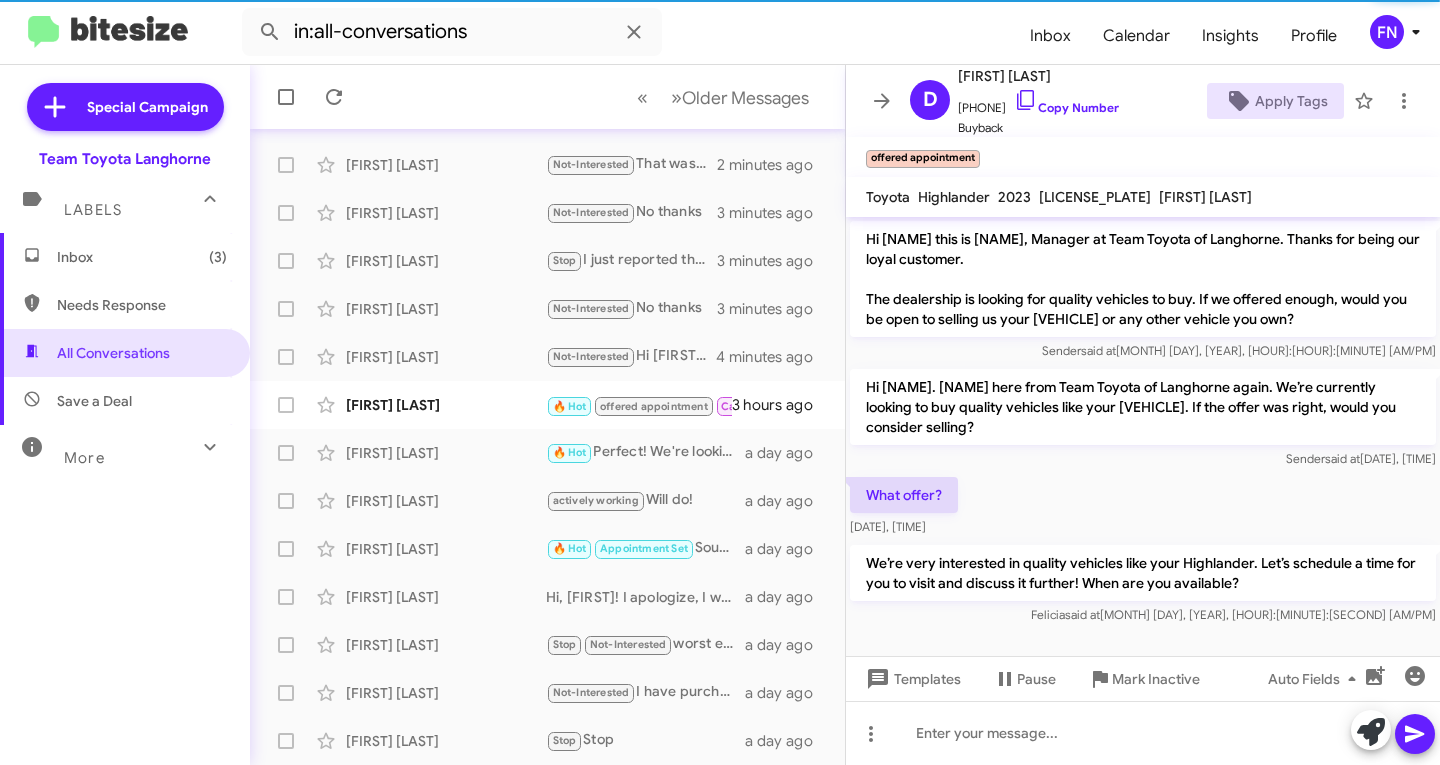 click on "Inbox  (3)" at bounding box center [125, 257] 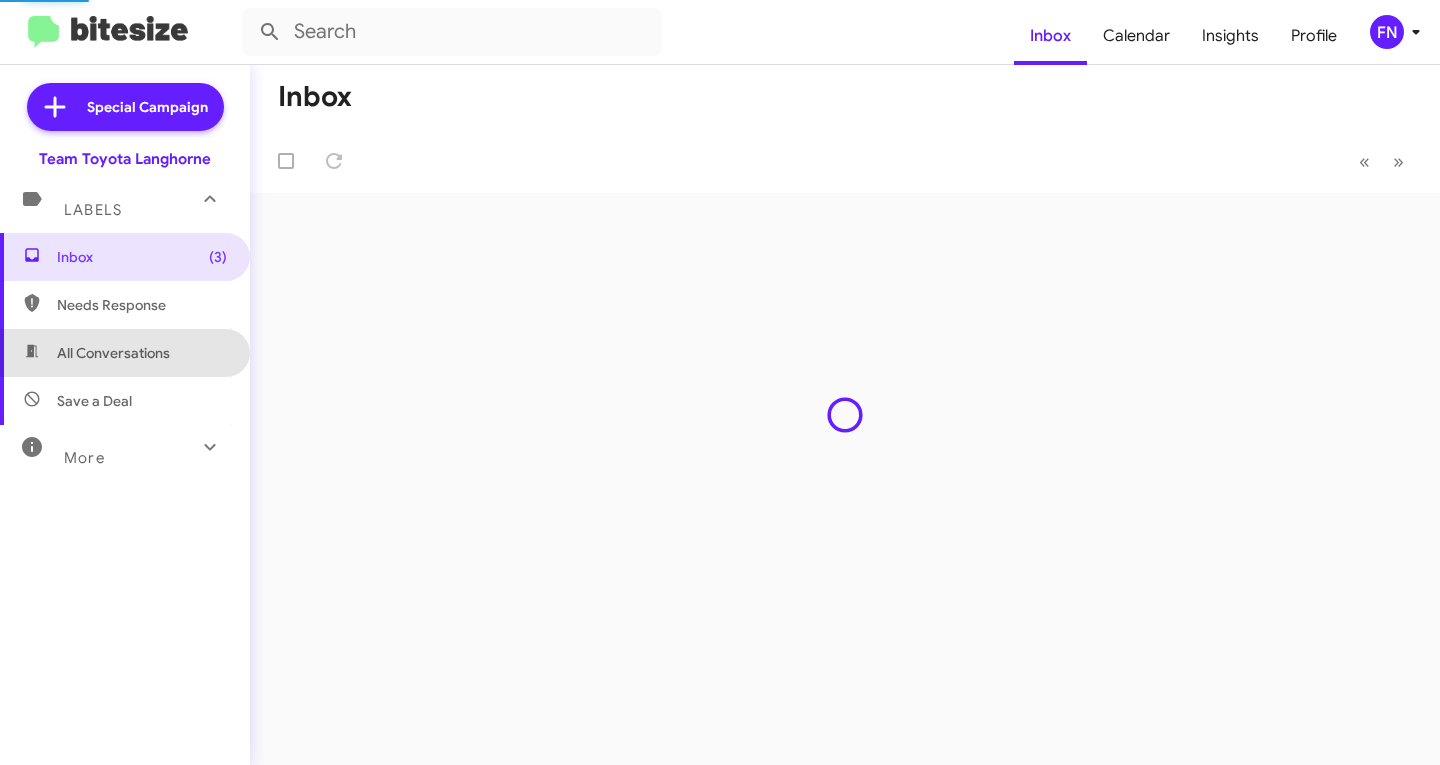 click on "All Conversations" at bounding box center [125, 353] 